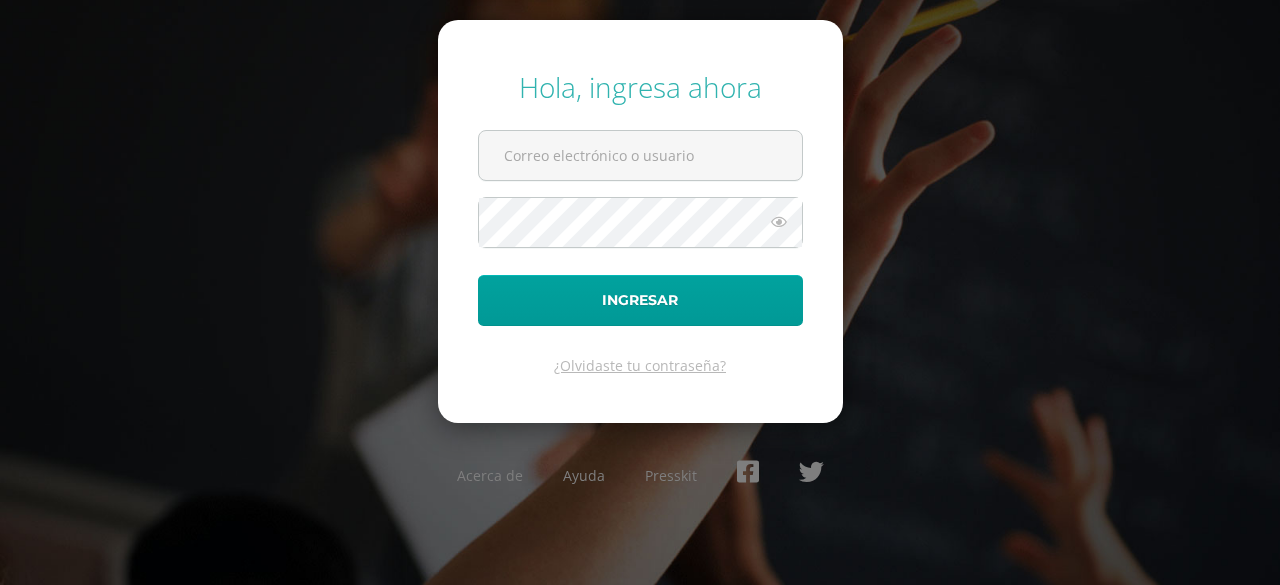 scroll, scrollTop: 0, scrollLeft: 0, axis: both 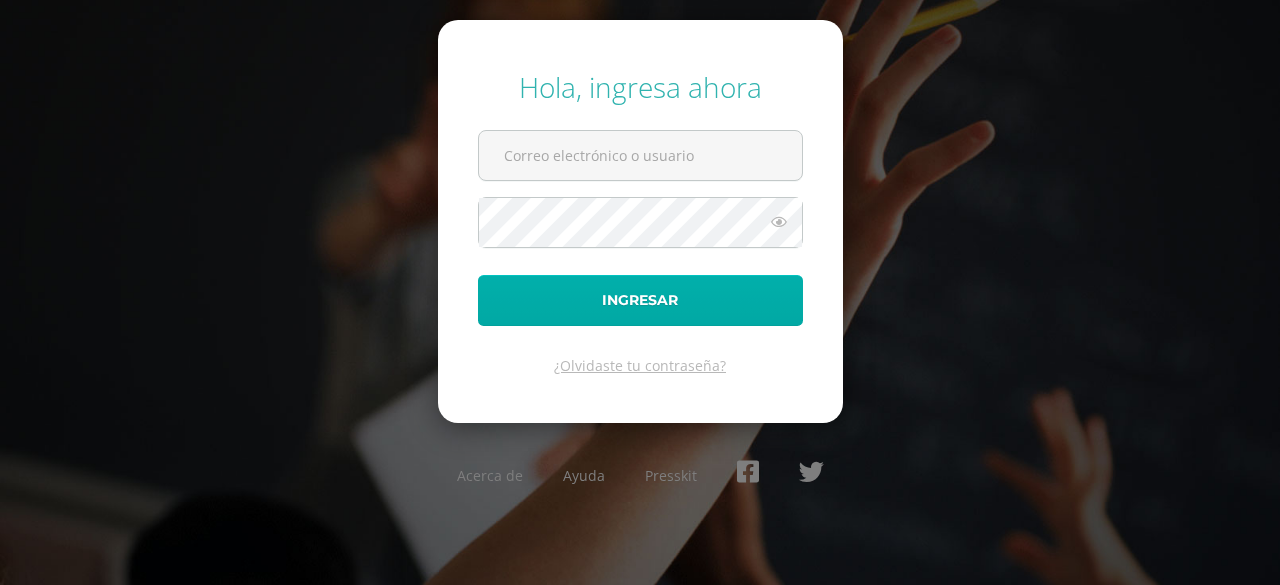 type on "[EMAIL_ADDRESS][DOMAIN_NAME]" 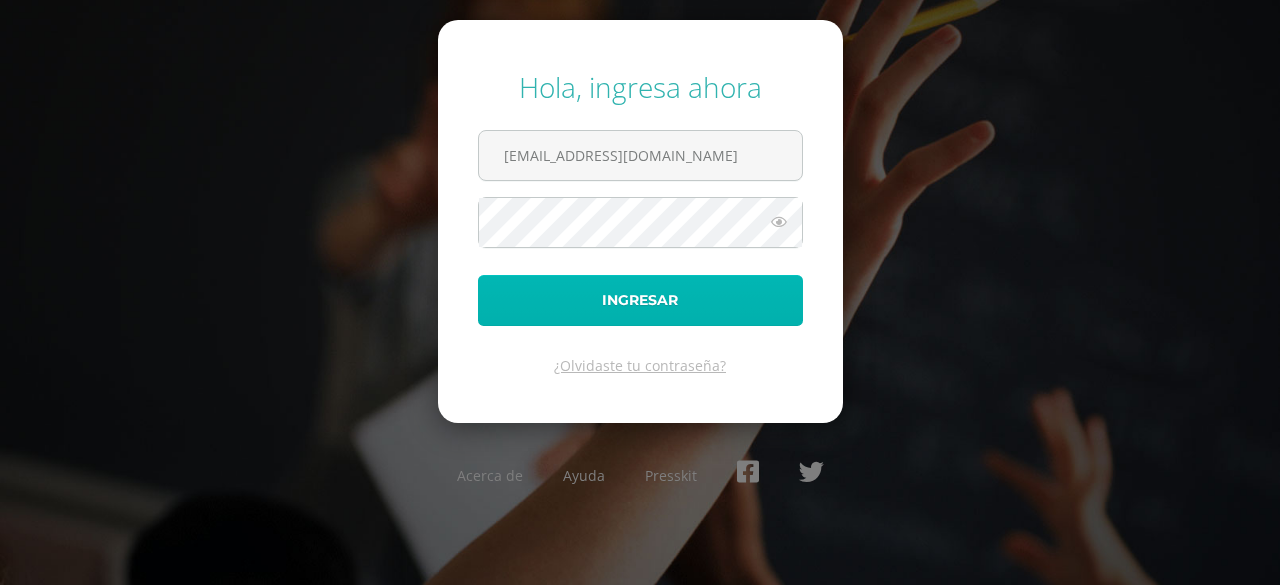 click on "Ingresar" at bounding box center (640, 300) 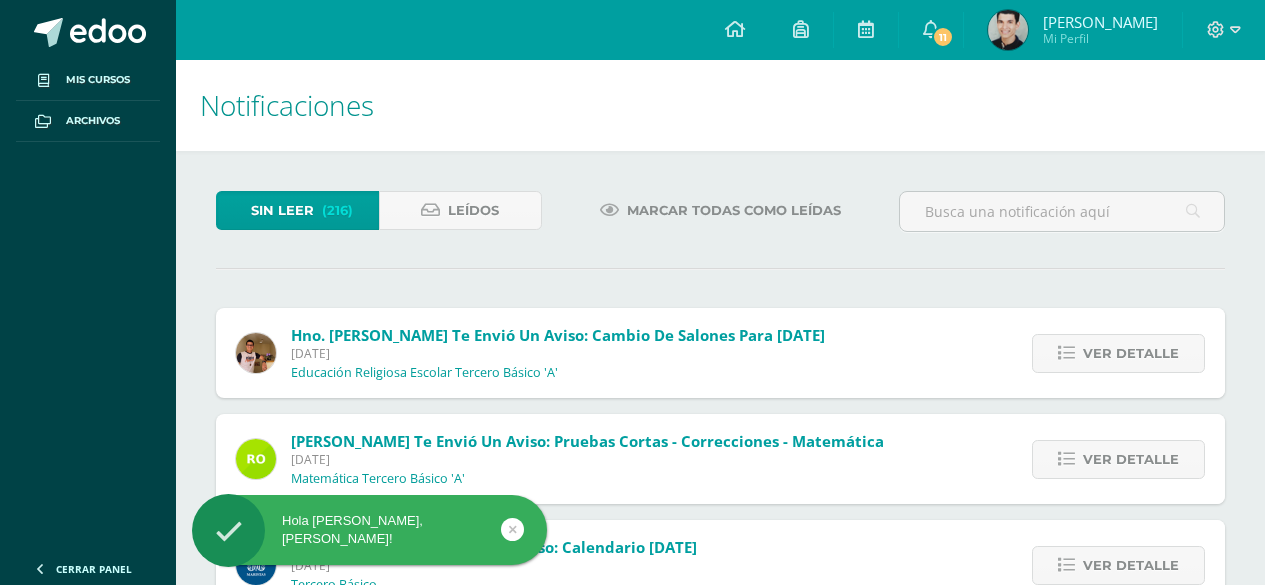 scroll, scrollTop: 0, scrollLeft: 0, axis: both 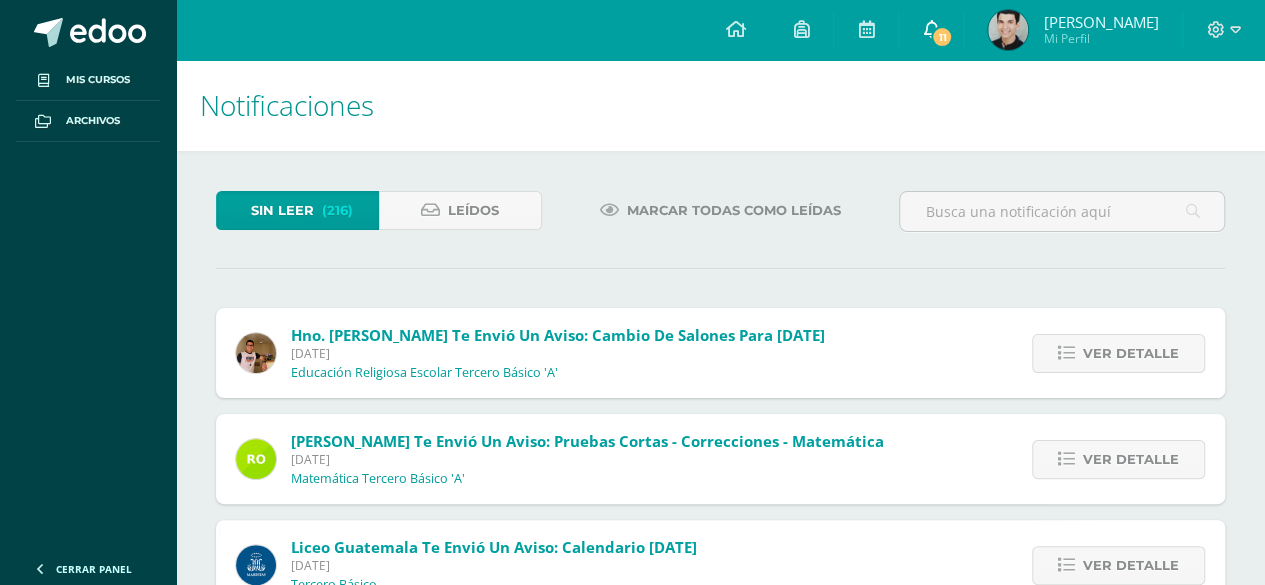 click on "11" at bounding box center (931, 30) 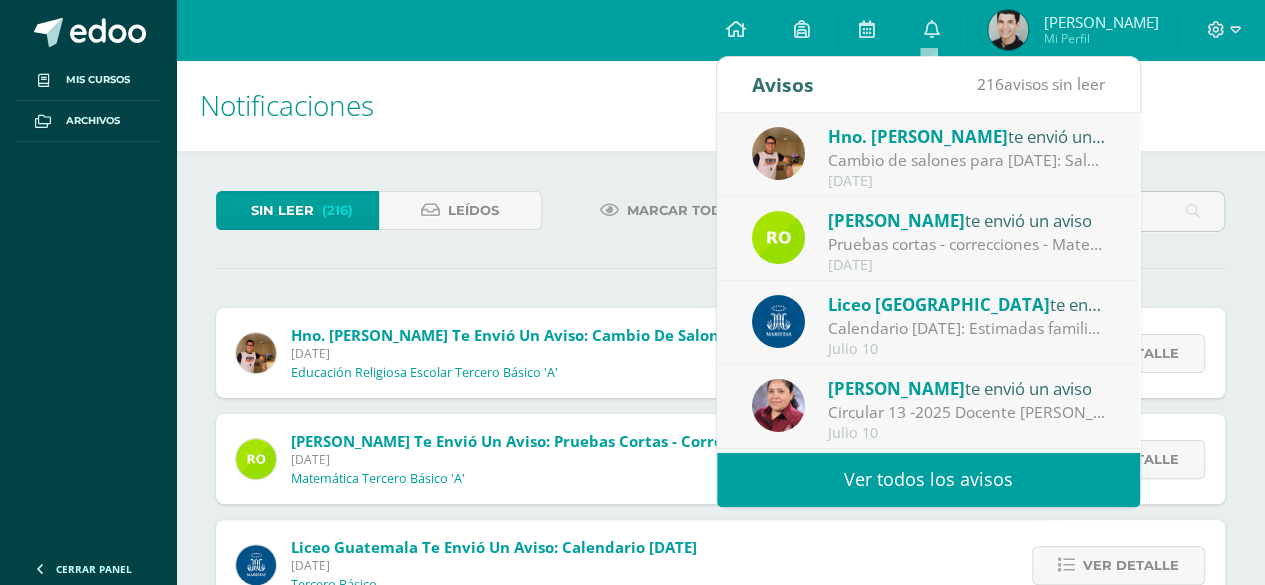 click on "Ver todos los avisos" at bounding box center (928, 479) 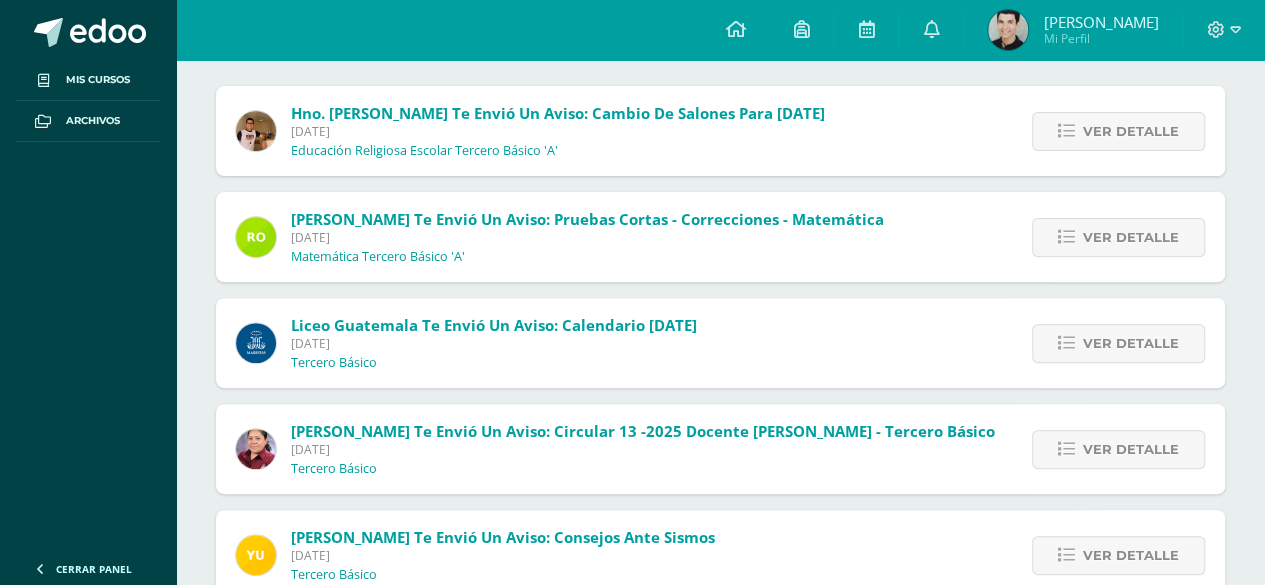 scroll, scrollTop: 0, scrollLeft: 0, axis: both 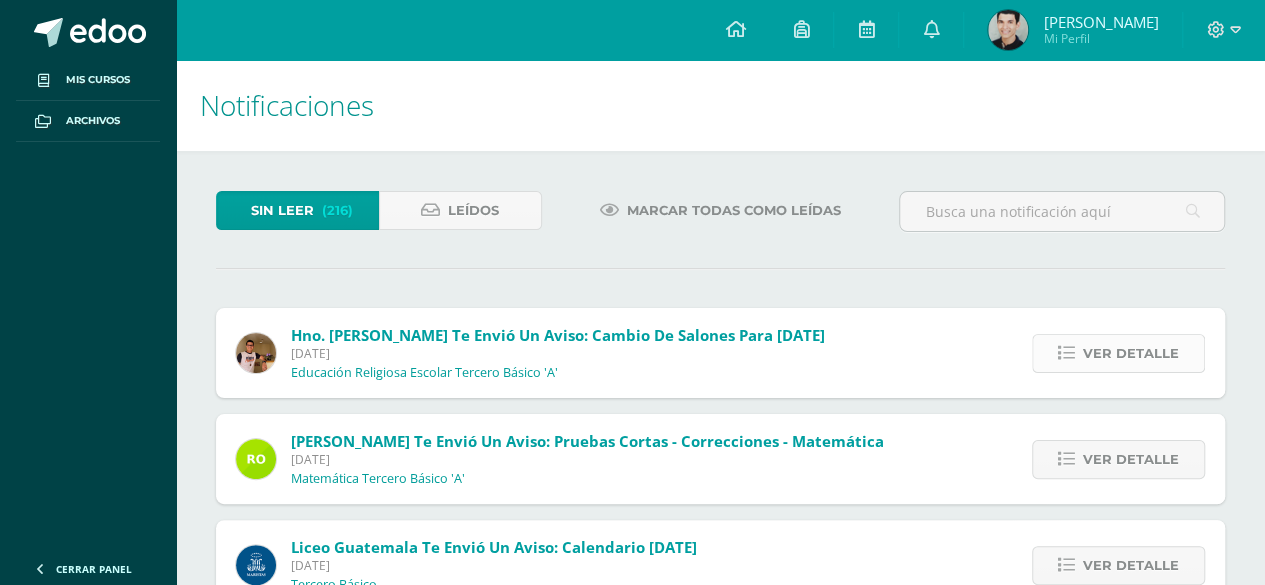click on "Ver detalle" at bounding box center (1131, 353) 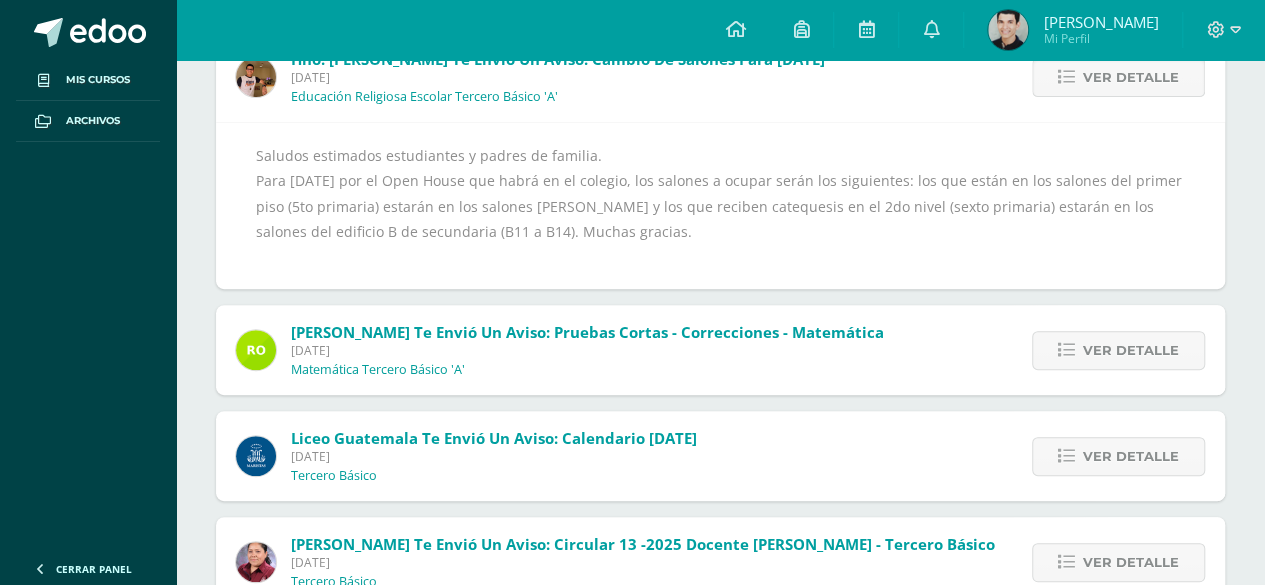 click on "Ver detalle" at bounding box center [1131, 350] 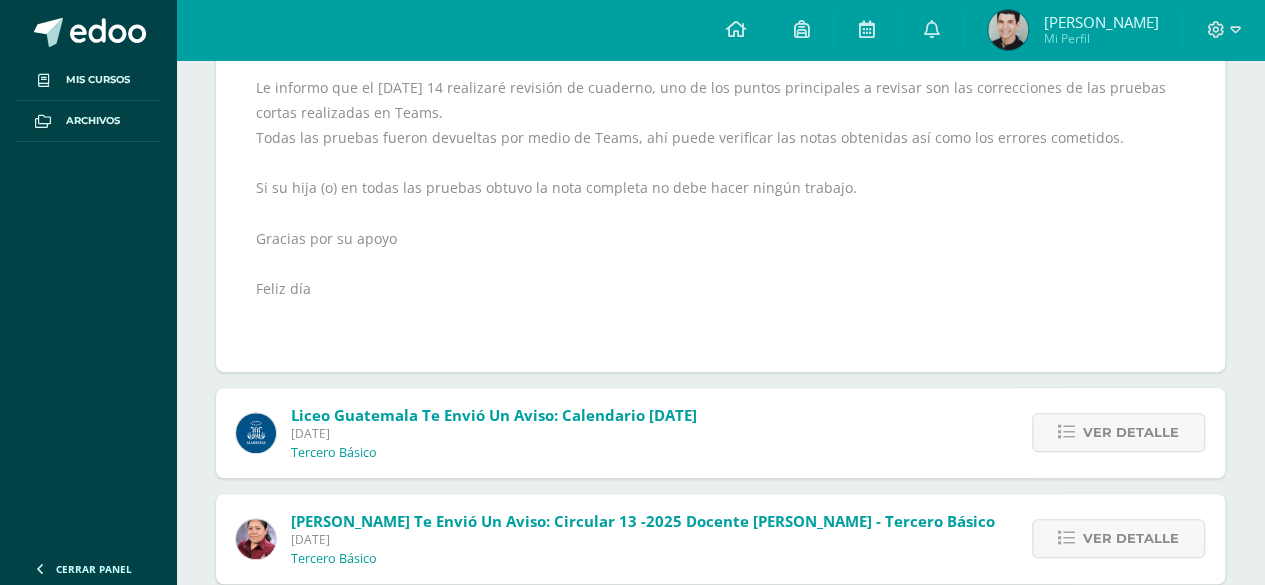 scroll, scrollTop: 399, scrollLeft: 0, axis: vertical 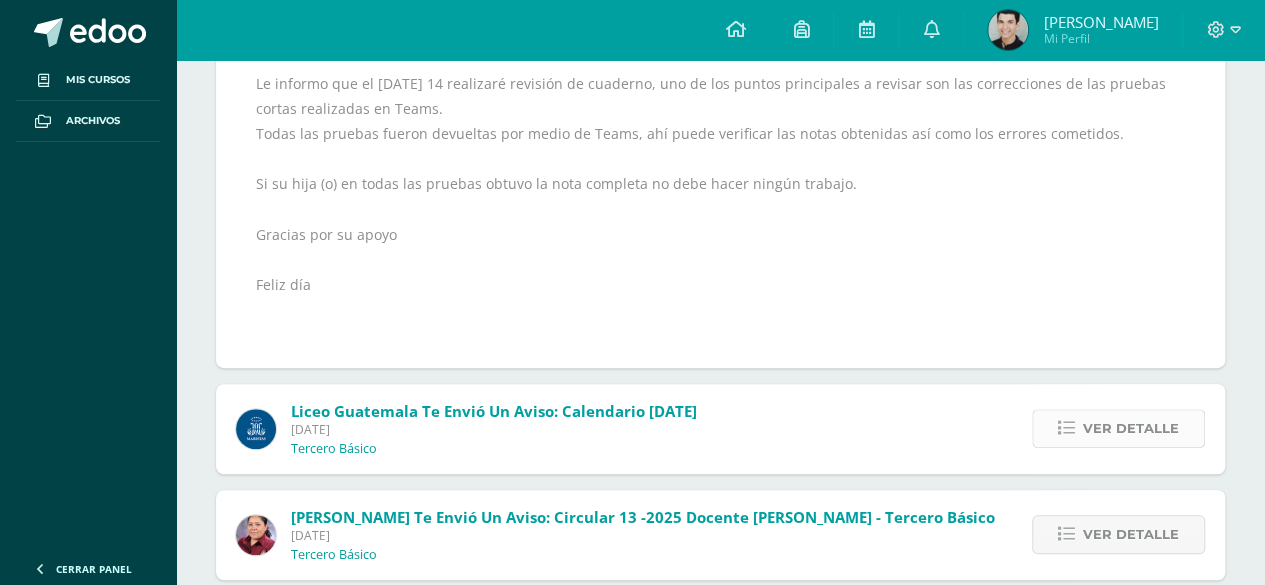 click on "Ver detalle" at bounding box center [1131, 428] 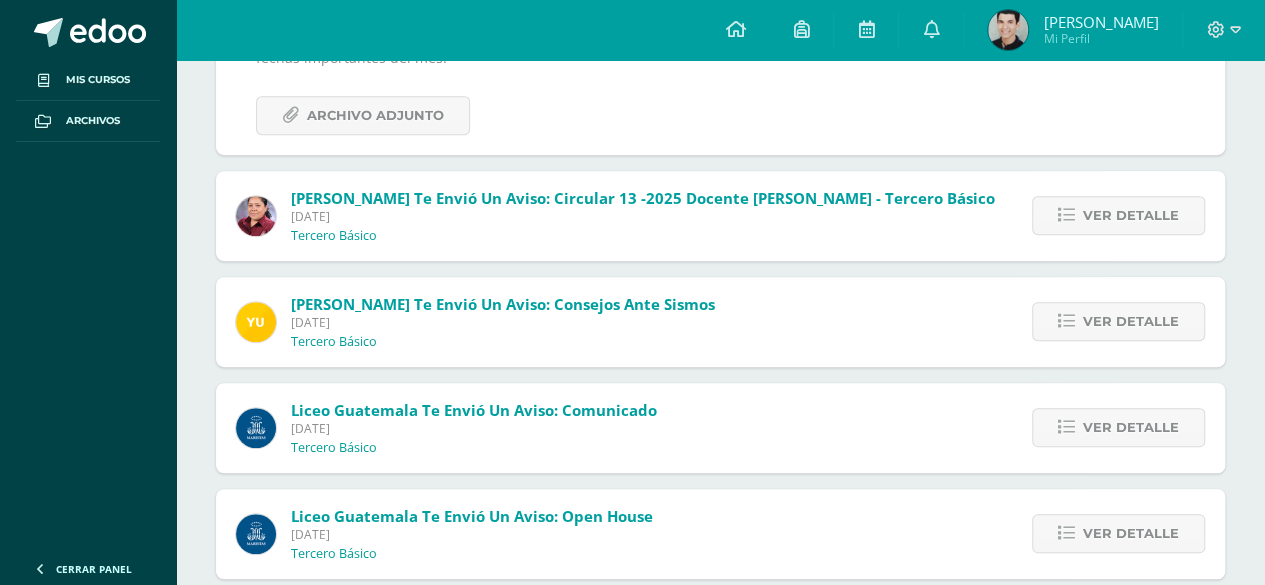 scroll, scrollTop: 306, scrollLeft: 0, axis: vertical 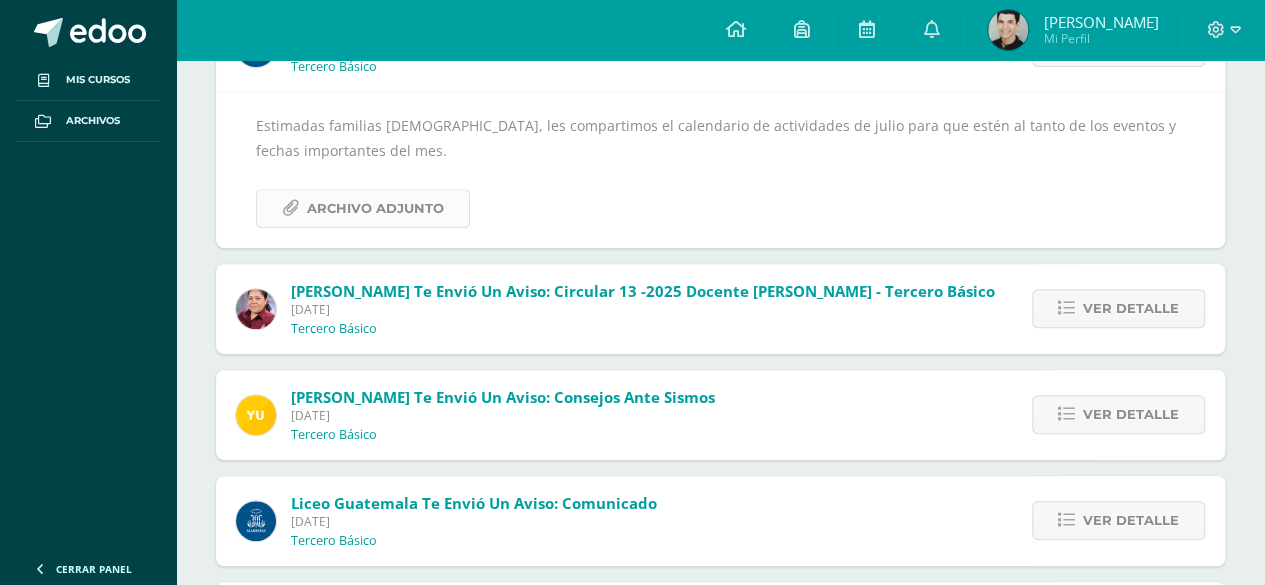 click on "Archivo Adjunto" at bounding box center (375, 208) 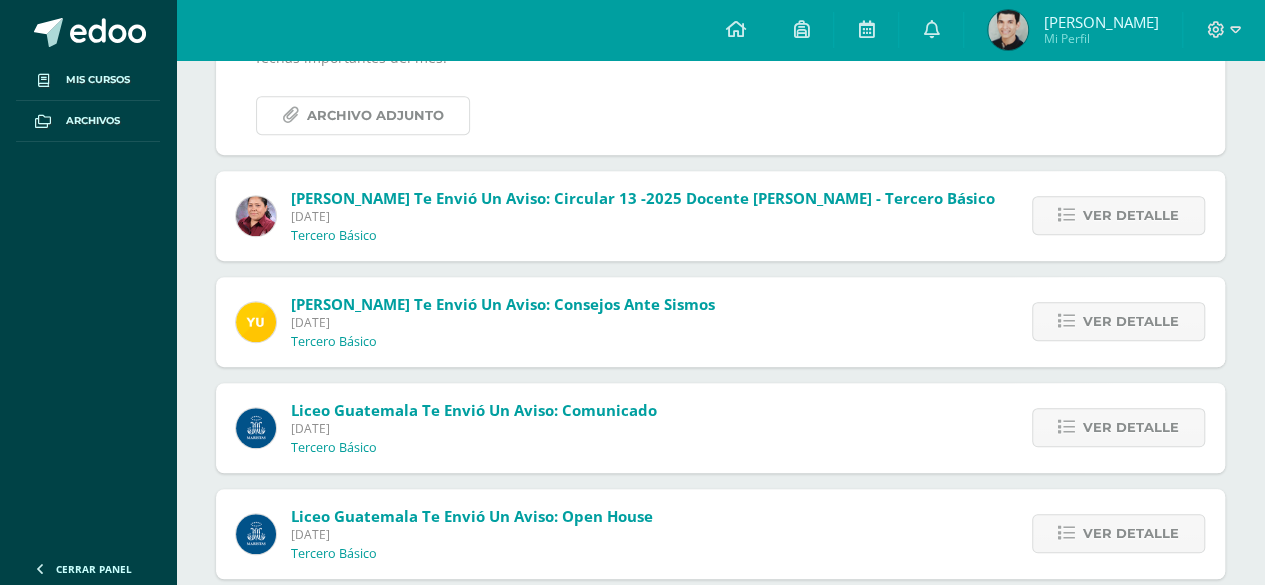 scroll, scrollTop: 400, scrollLeft: 0, axis: vertical 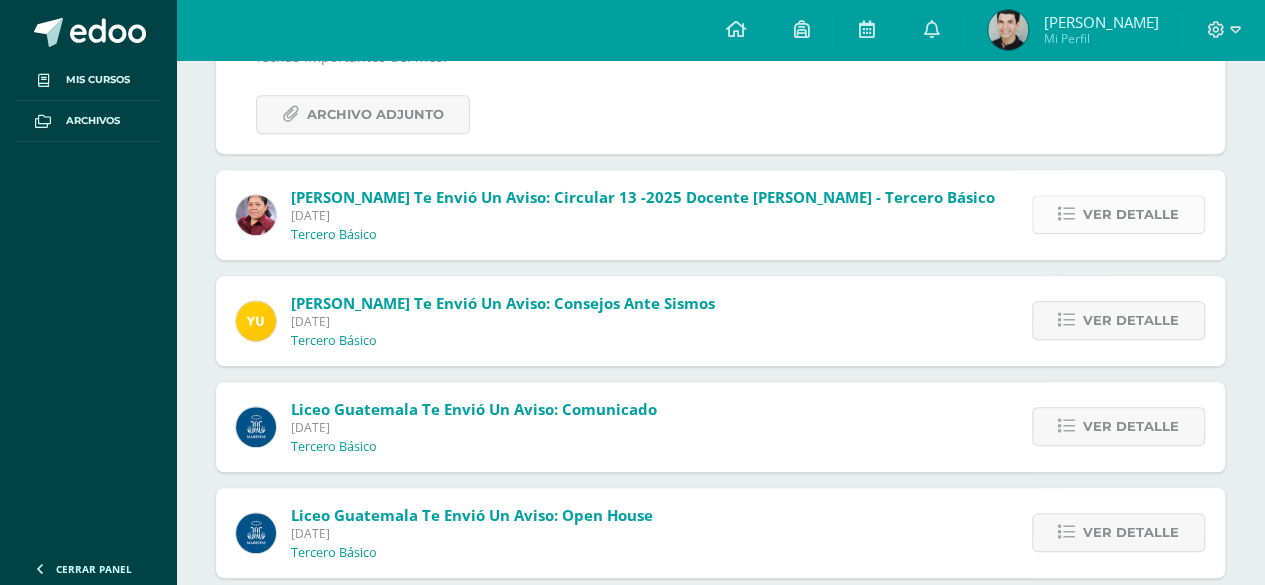 click on "Ver detalle" at bounding box center [1131, 214] 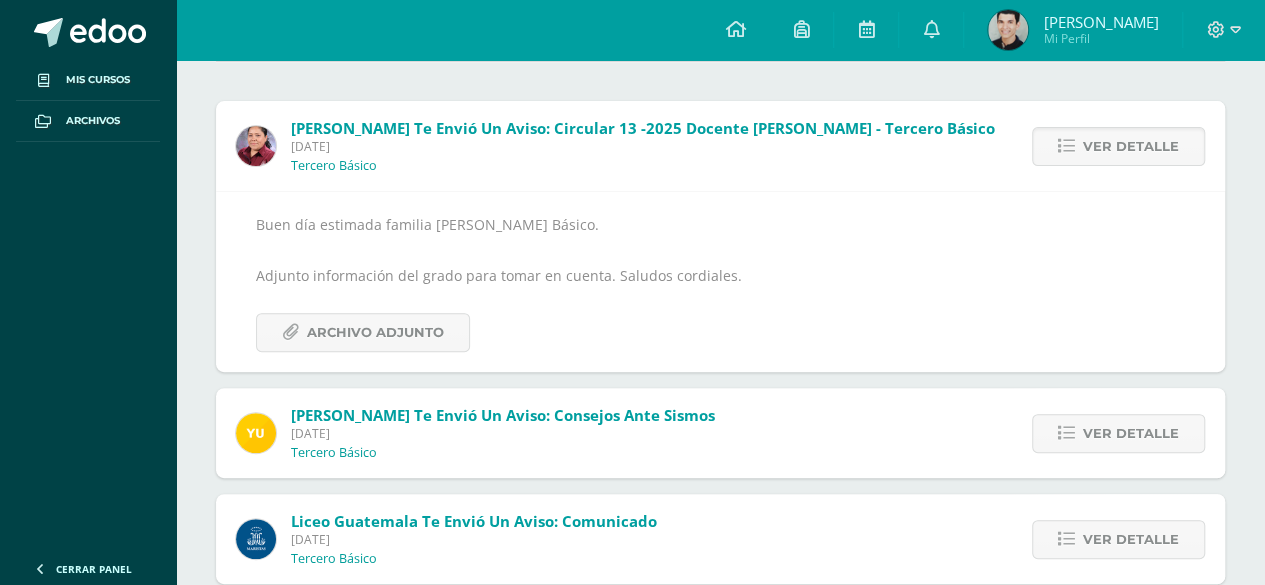 scroll, scrollTop: 206, scrollLeft: 0, axis: vertical 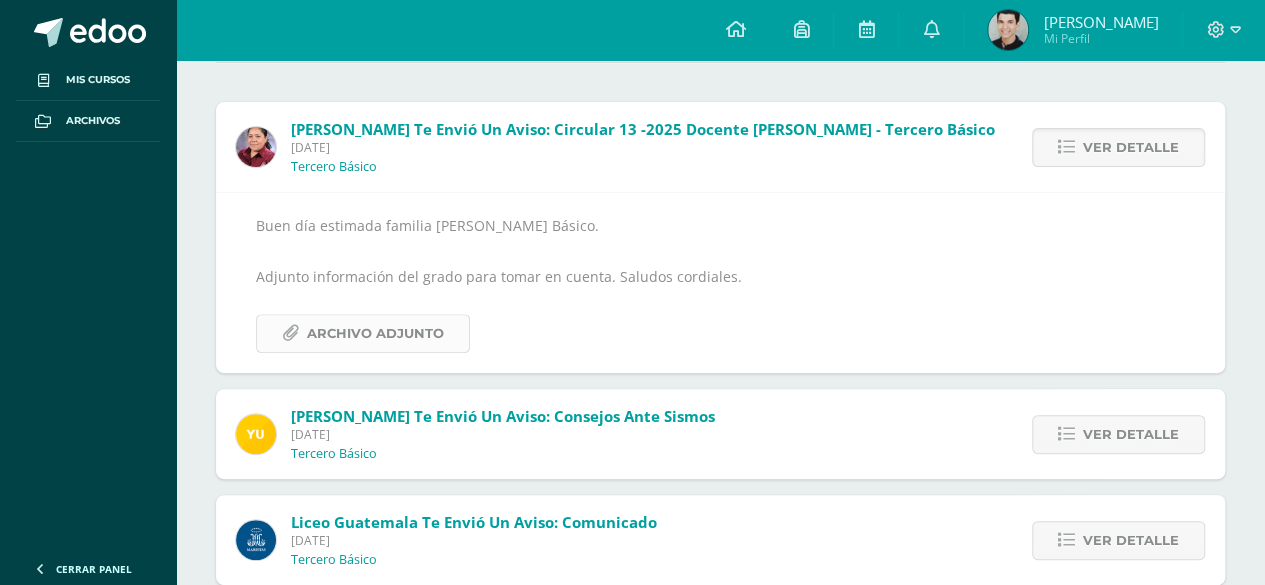 click on "Archivo Adjunto" at bounding box center (375, 333) 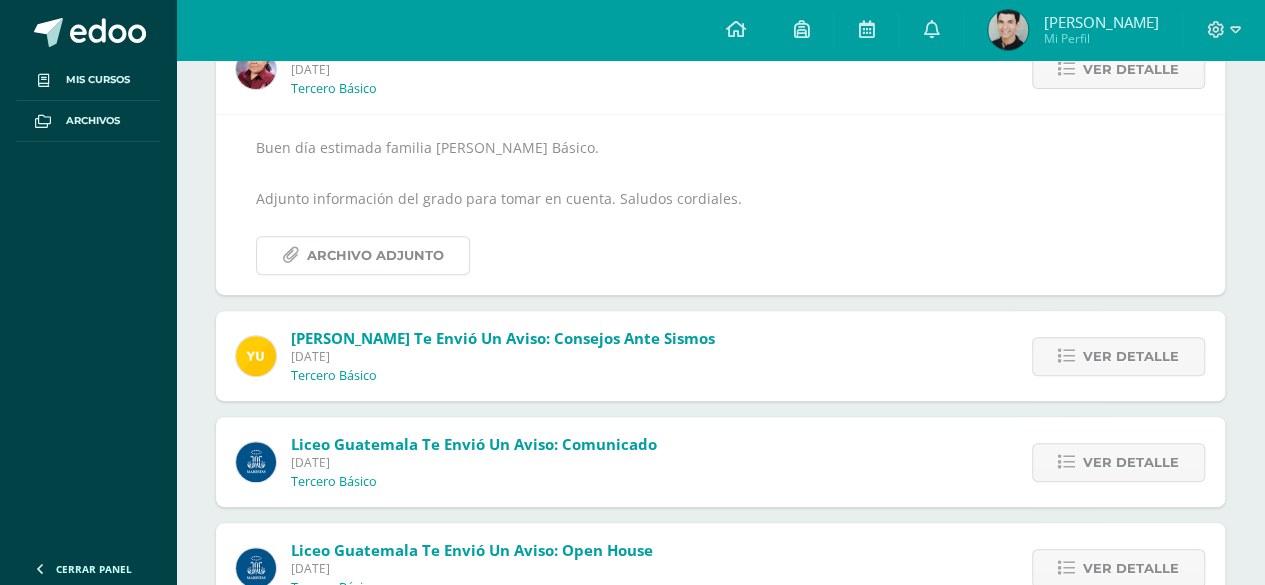 scroll, scrollTop: 286, scrollLeft: 0, axis: vertical 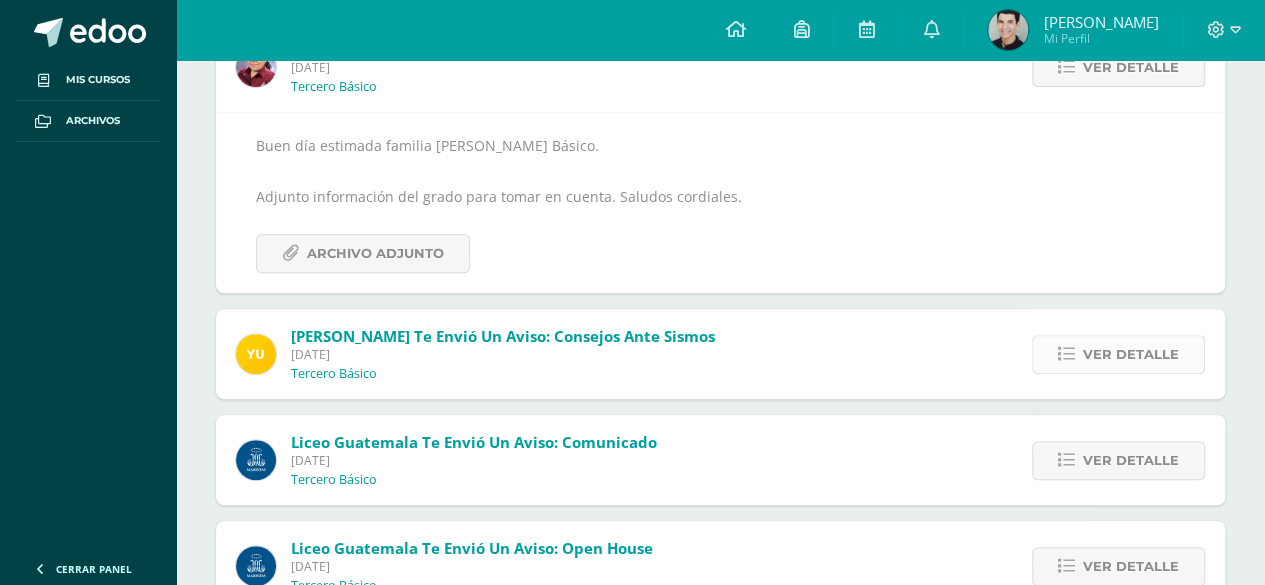 click on "Ver detalle" at bounding box center [1131, 354] 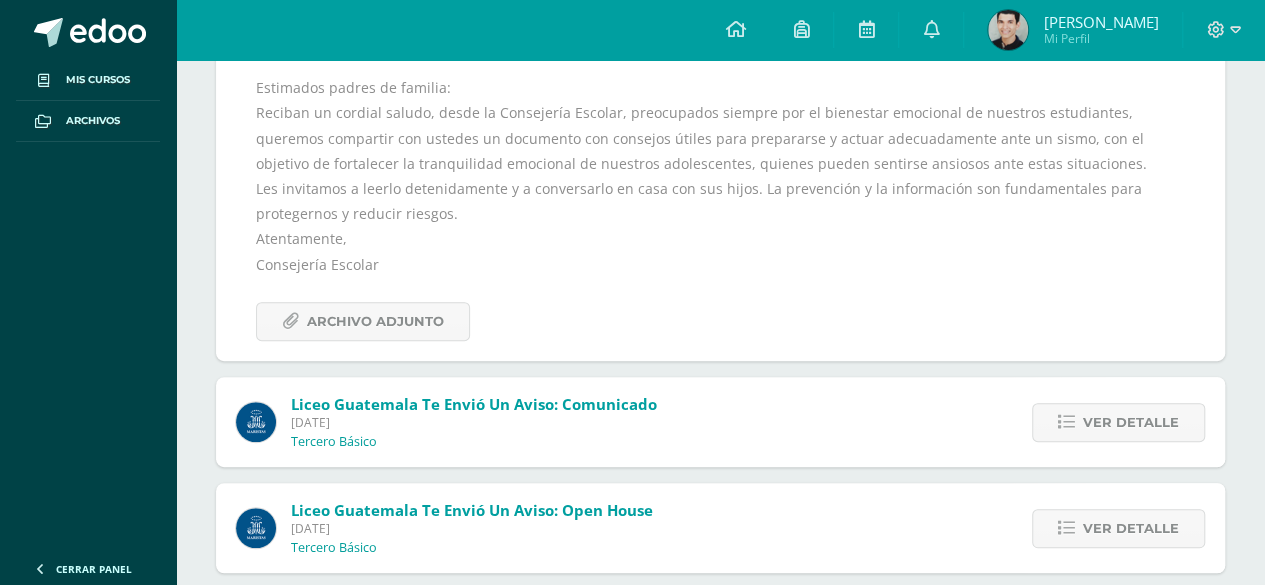 scroll, scrollTop: 366, scrollLeft: 0, axis: vertical 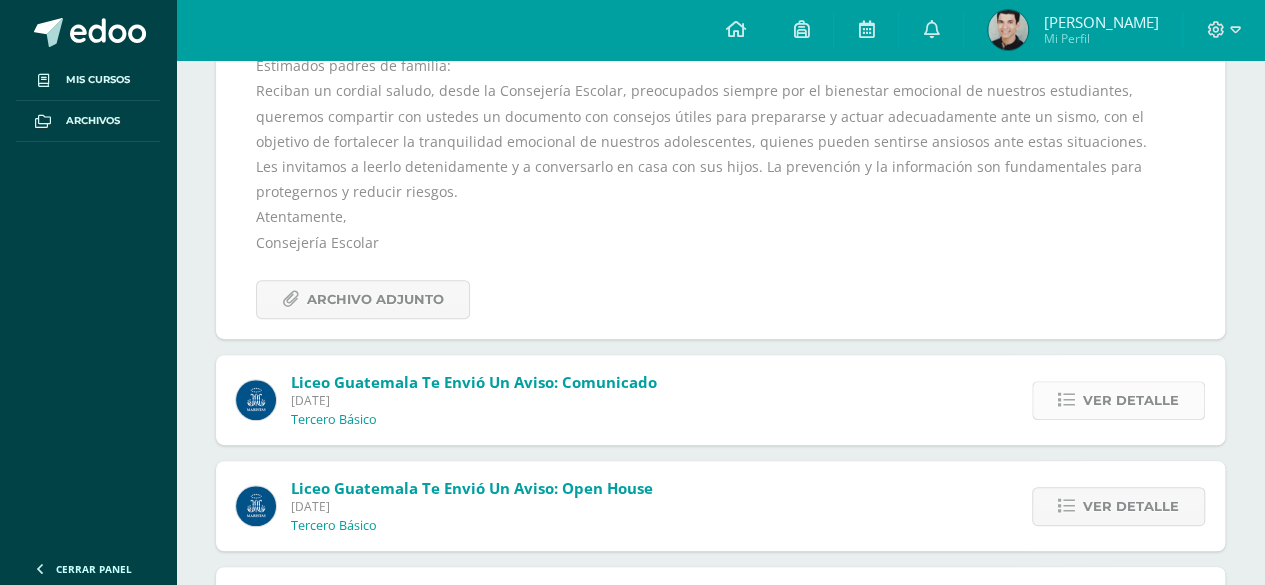 click on "Ver detalle" at bounding box center (1118, 400) 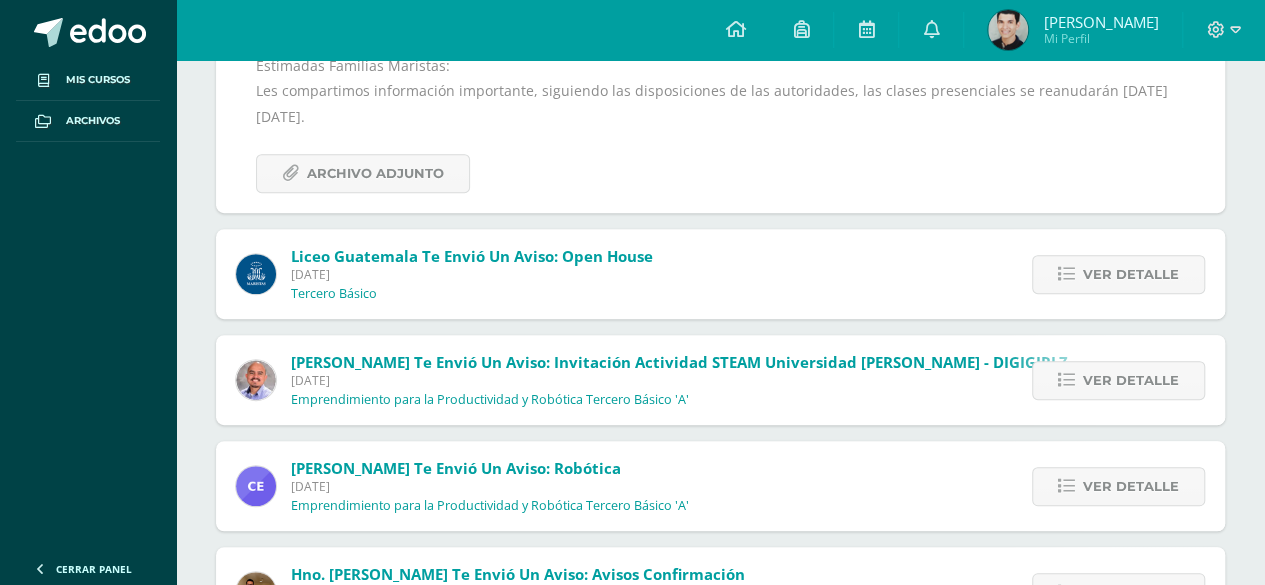 scroll, scrollTop: 276, scrollLeft: 0, axis: vertical 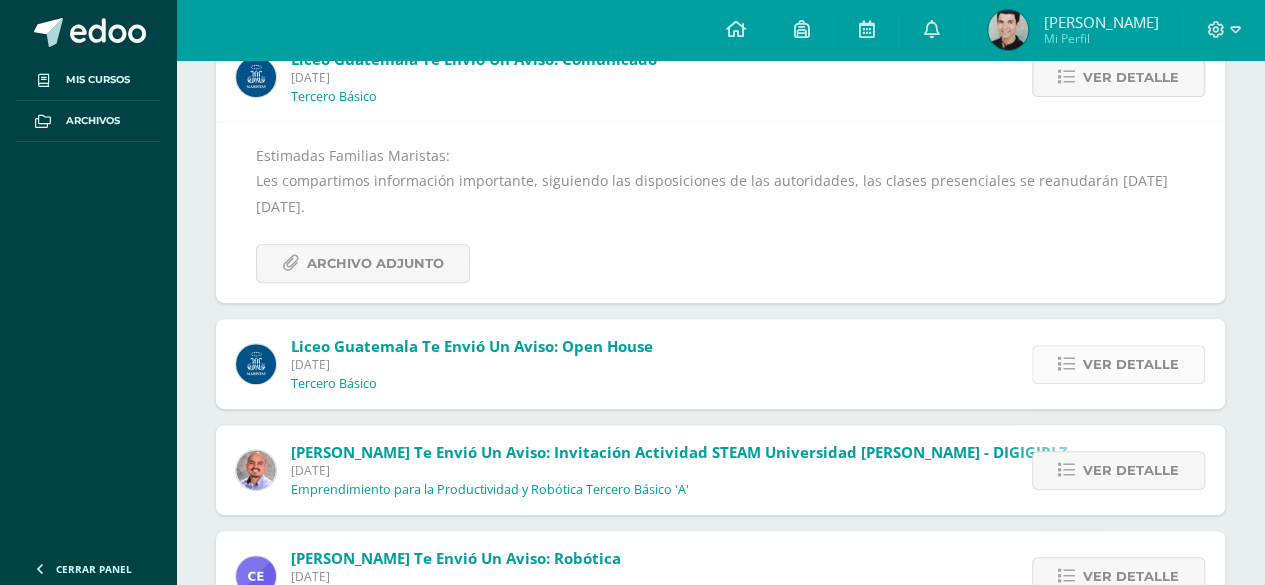 click on "Ver detalle" at bounding box center (1131, 364) 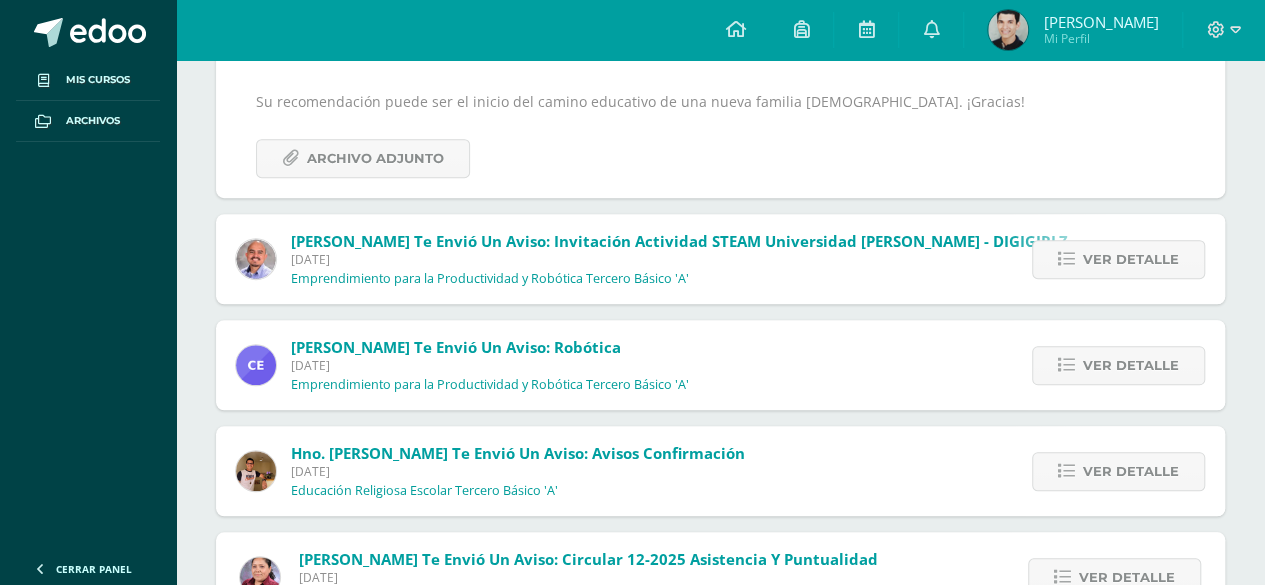 scroll, scrollTop: 556, scrollLeft: 0, axis: vertical 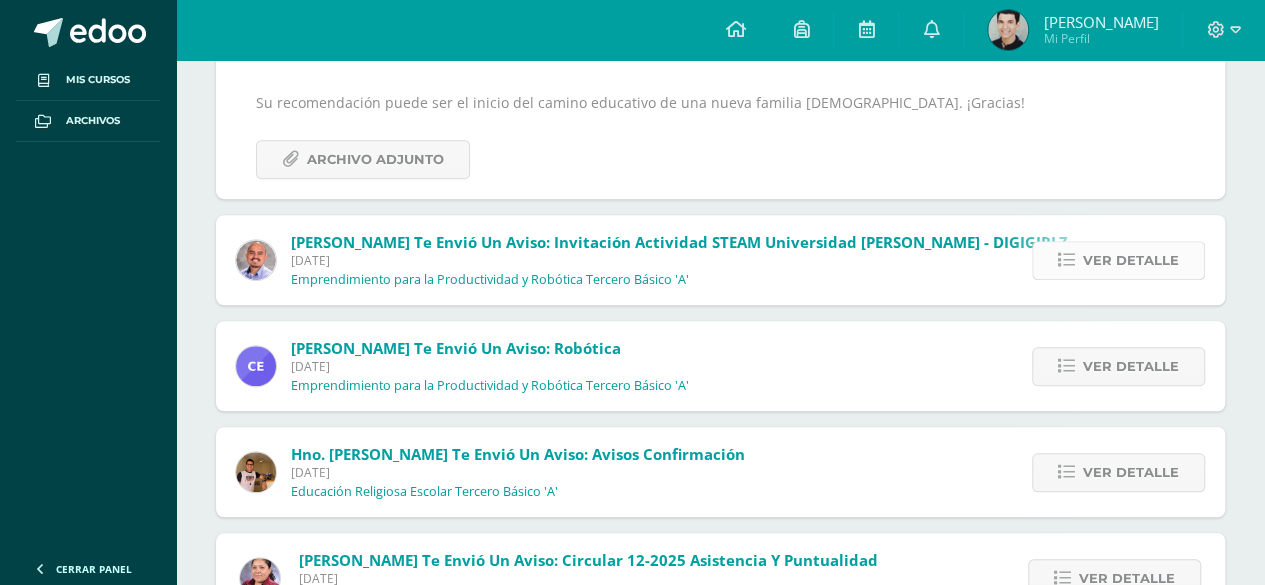 click at bounding box center [1066, 260] 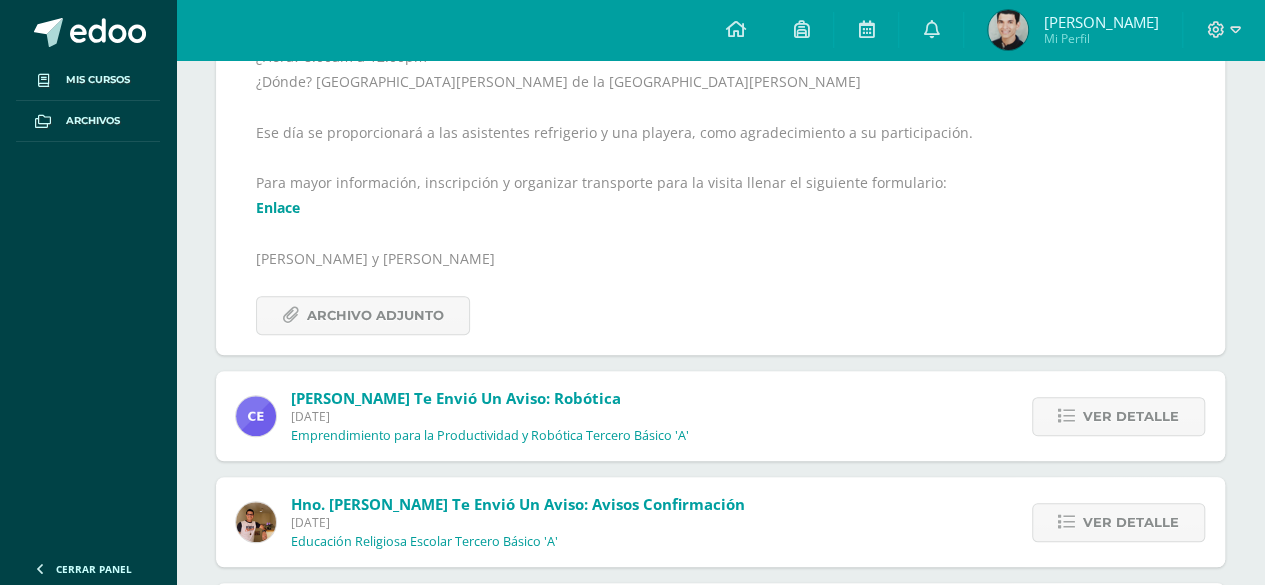 scroll, scrollTop: 477, scrollLeft: 0, axis: vertical 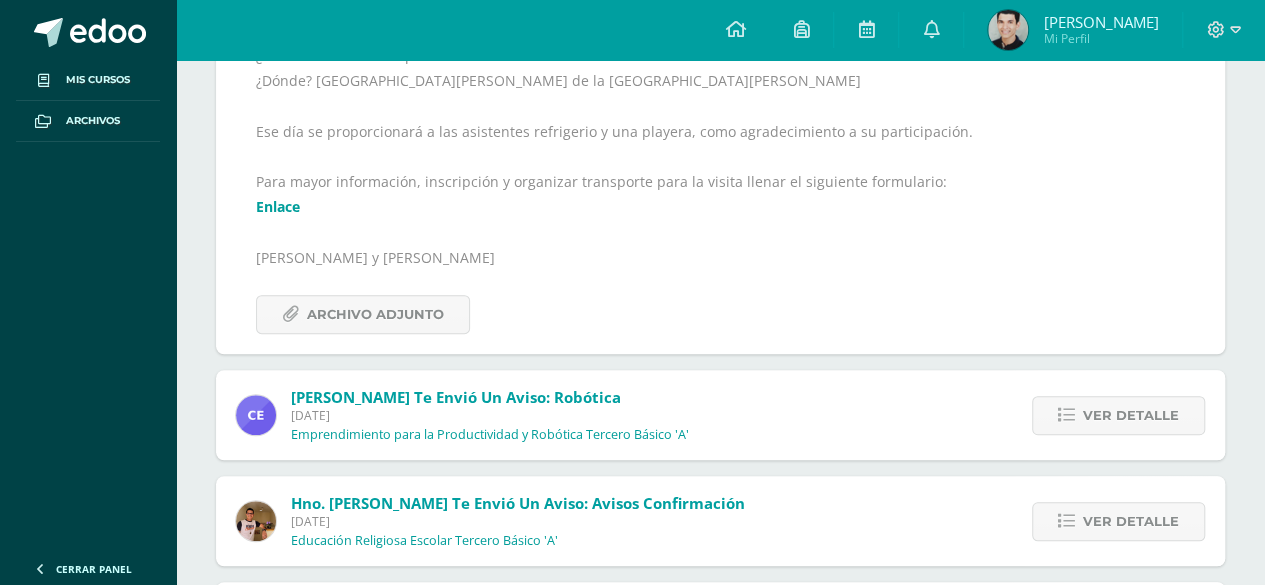 click on "Saludos cordiales, Universidad Landivar y Microsoft hace la cordial invitación a las señoritas que deseen participar en una actividad STEAM (por sus siglas en Inglés Ciencia, Tecnología, Ingeniería y Matemáticas). ¿Cuándo? Viernes 1 de agosto, 2025 ¿Hora? 8:00am a 12:00pm ¿Dónde? Auditorio Papa Francisco de la Universidad Rafael Landívar Ese día se proporcionará a las asistentes refrigerio y una playera, como agradecimiento a su participación. Para mayor información, inscripción y organizar transporte para la visita llenar el siguiente formulario: Enlace Josue Arriola y Duglas Alonzo
Archivo Adjunto" at bounding box center [720, 138] 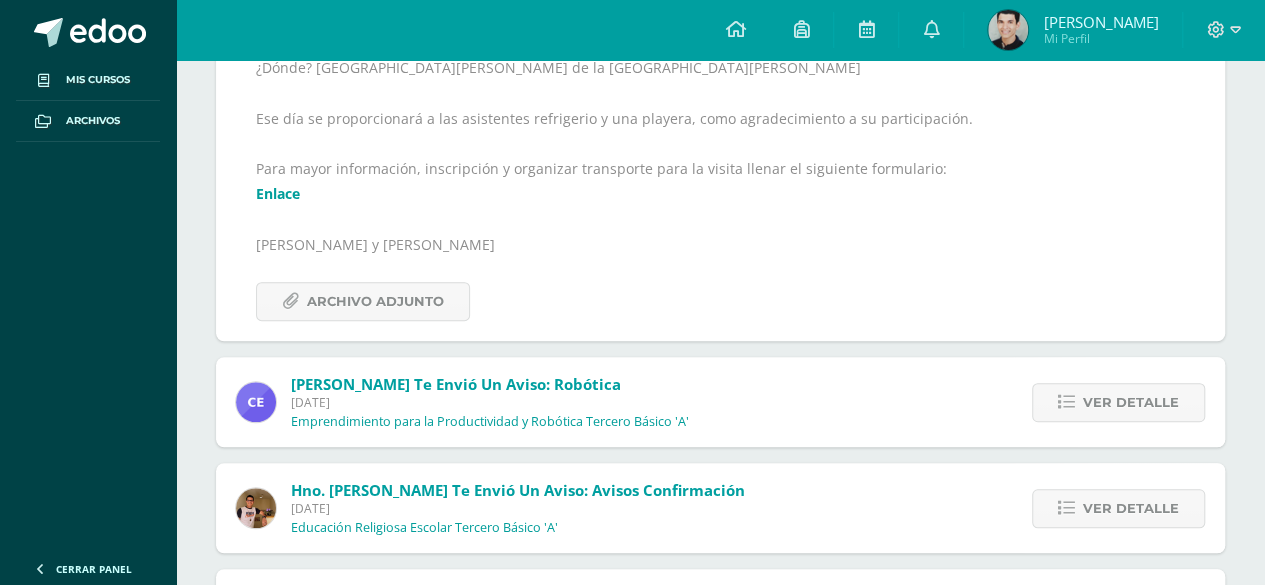 scroll, scrollTop: 0, scrollLeft: 0, axis: both 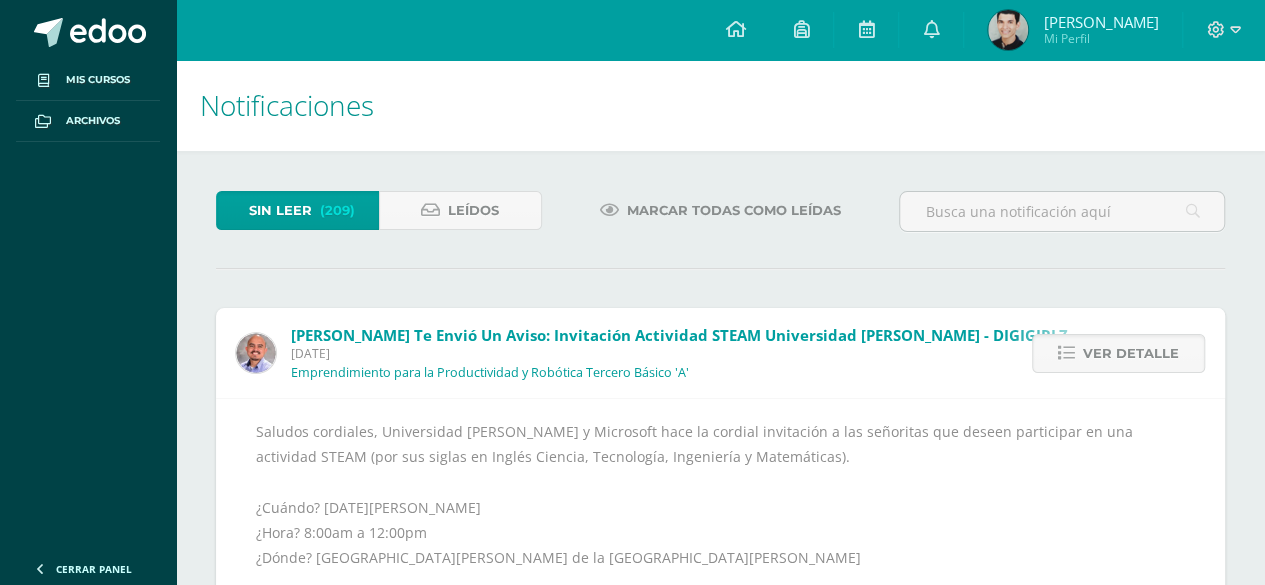 click on "Marcar todas como leídas" at bounding box center (734, 210) 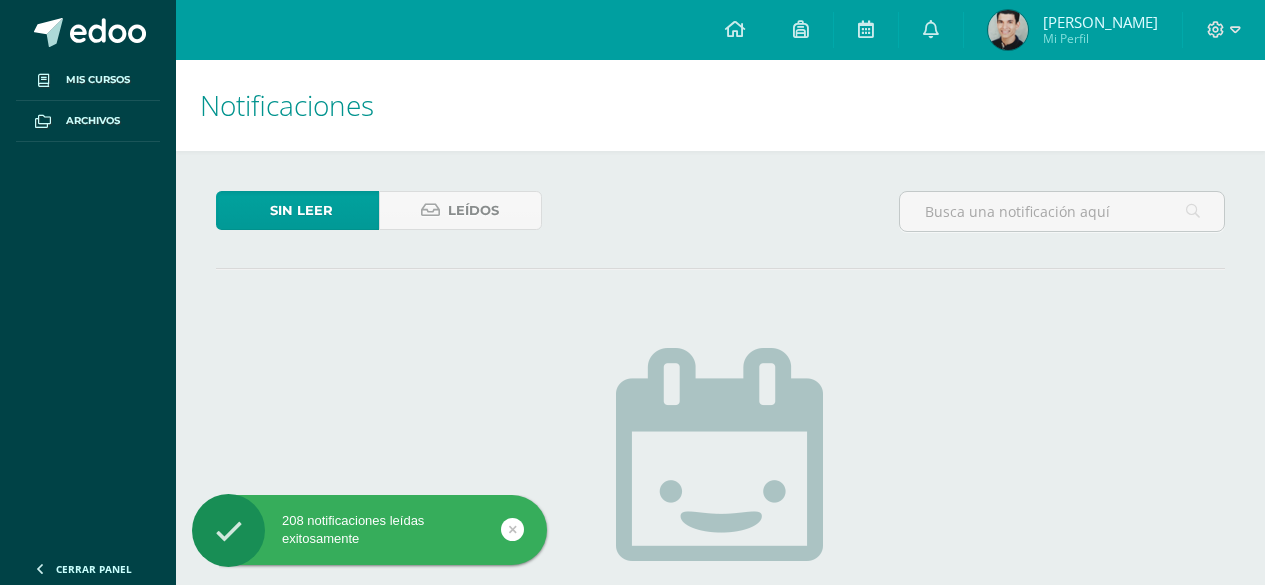 scroll, scrollTop: 0, scrollLeft: 0, axis: both 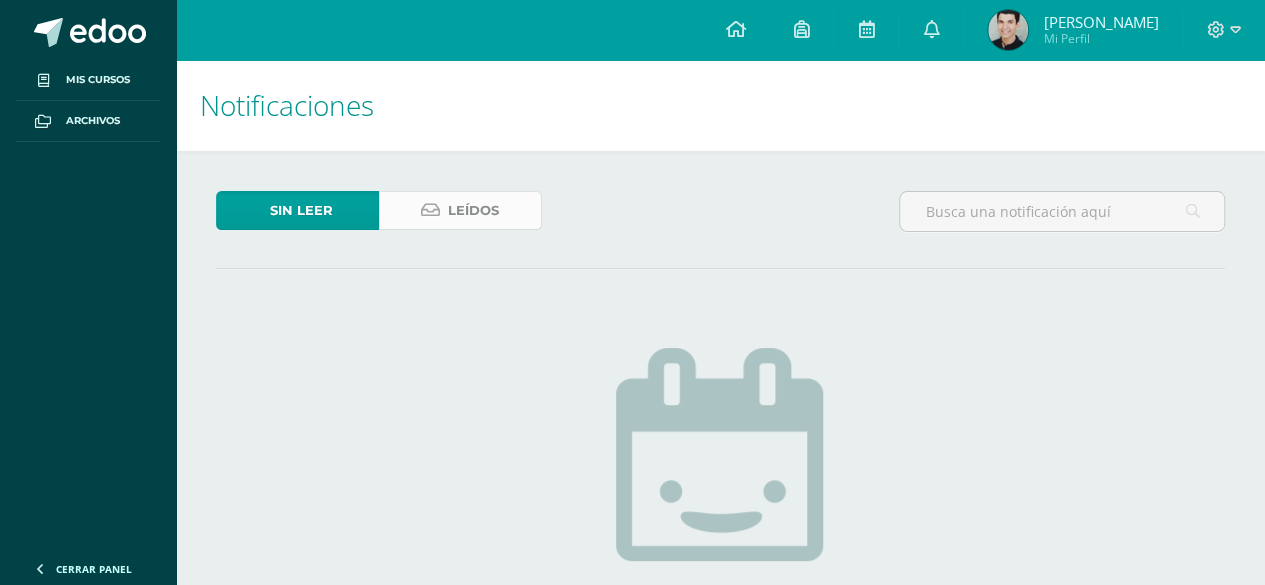 click on "Leídos" at bounding box center [460, 210] 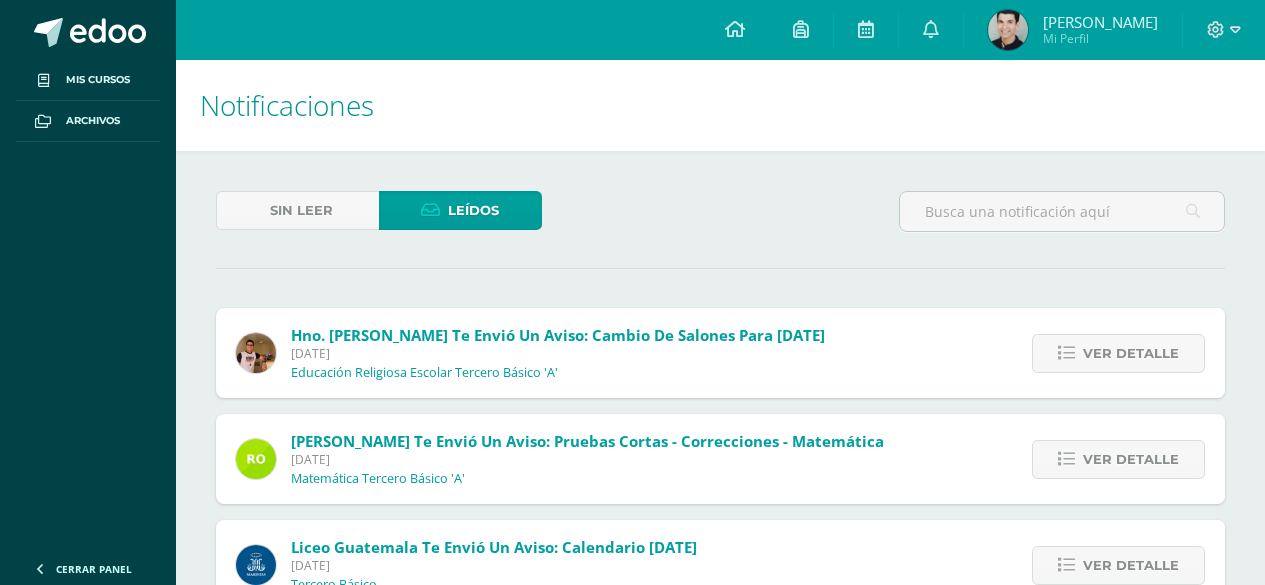 scroll, scrollTop: 0, scrollLeft: 0, axis: both 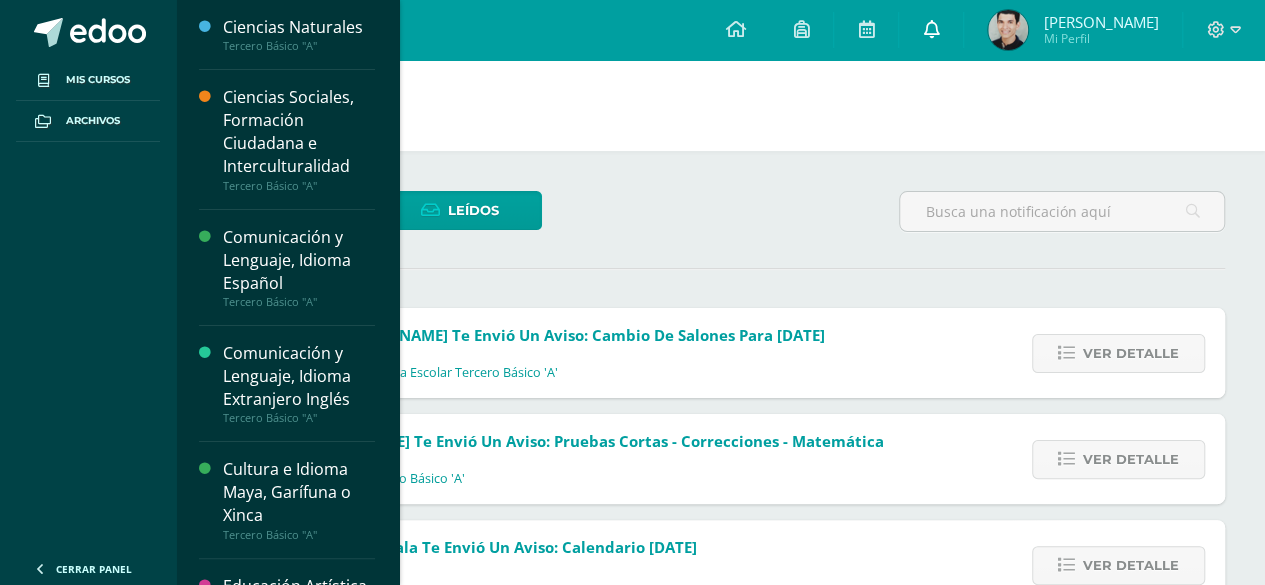 drag, startPoint x: 922, startPoint y: 41, endPoint x: 943, endPoint y: 25, distance: 26.400757 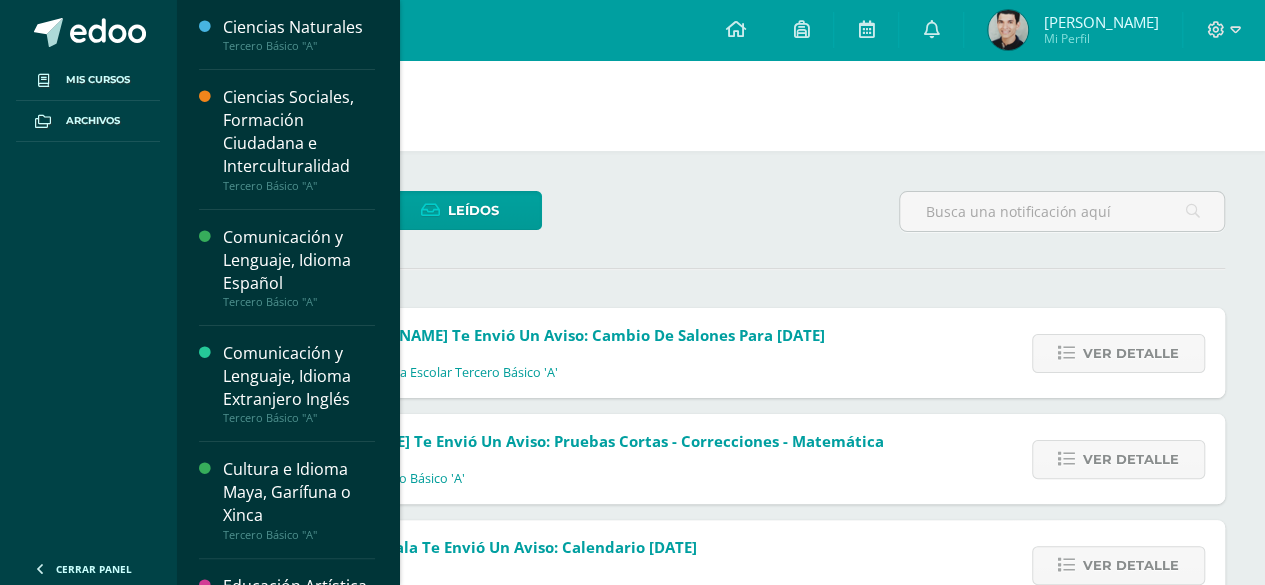 click on "Marco Alexander
Mi Perfil" at bounding box center (1073, 30) 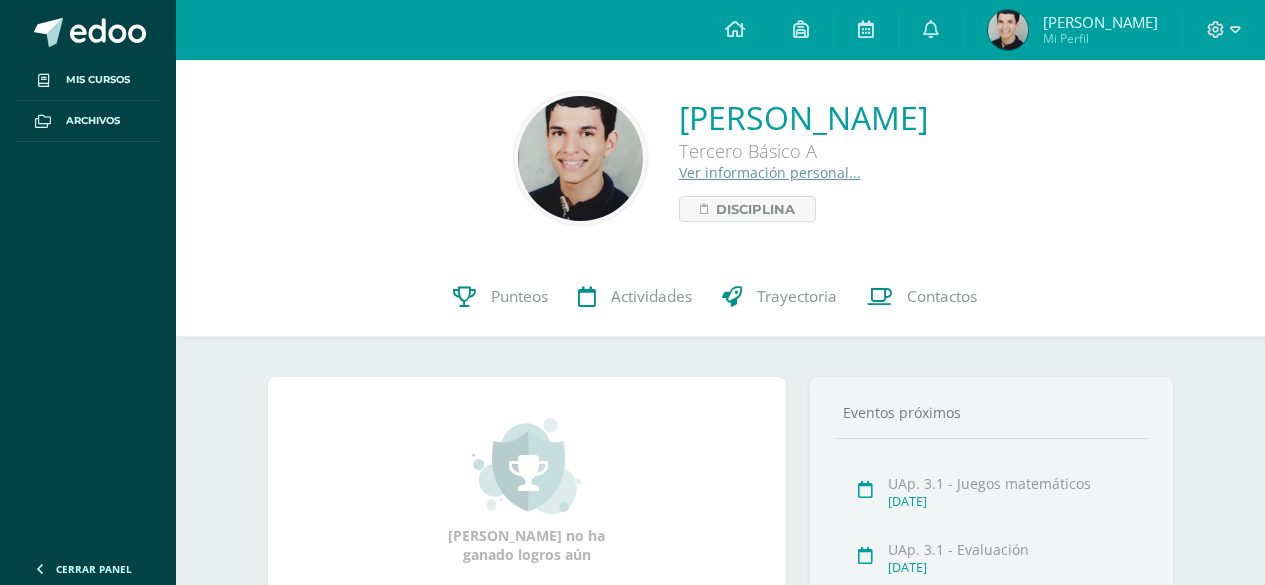scroll, scrollTop: 0, scrollLeft: 0, axis: both 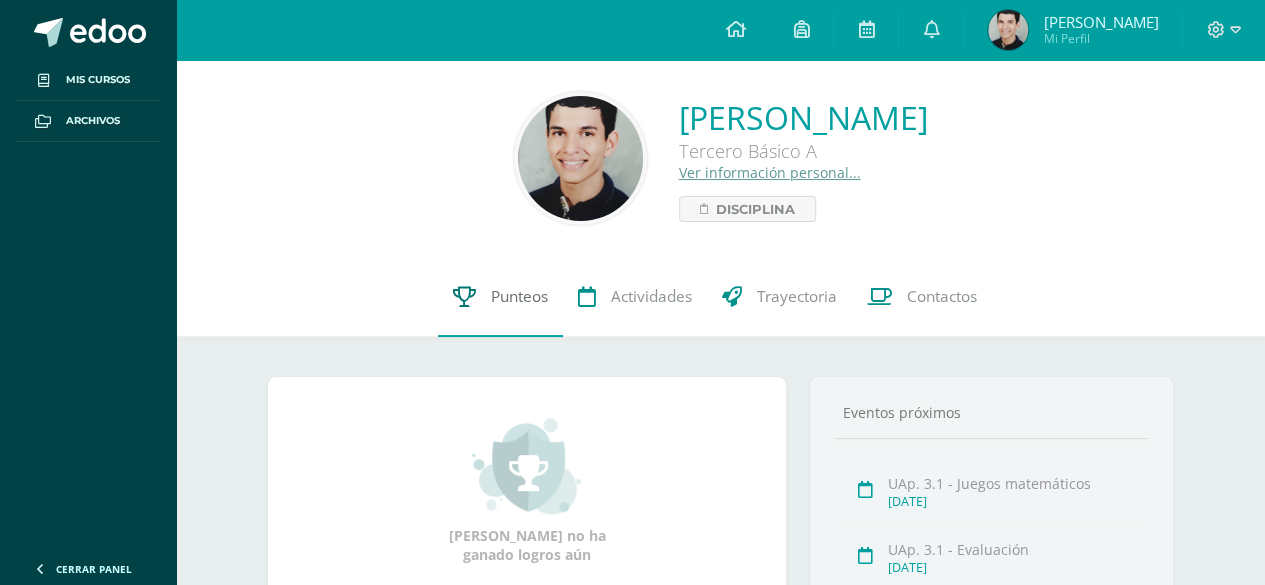 click on "Punteos" at bounding box center [500, 297] 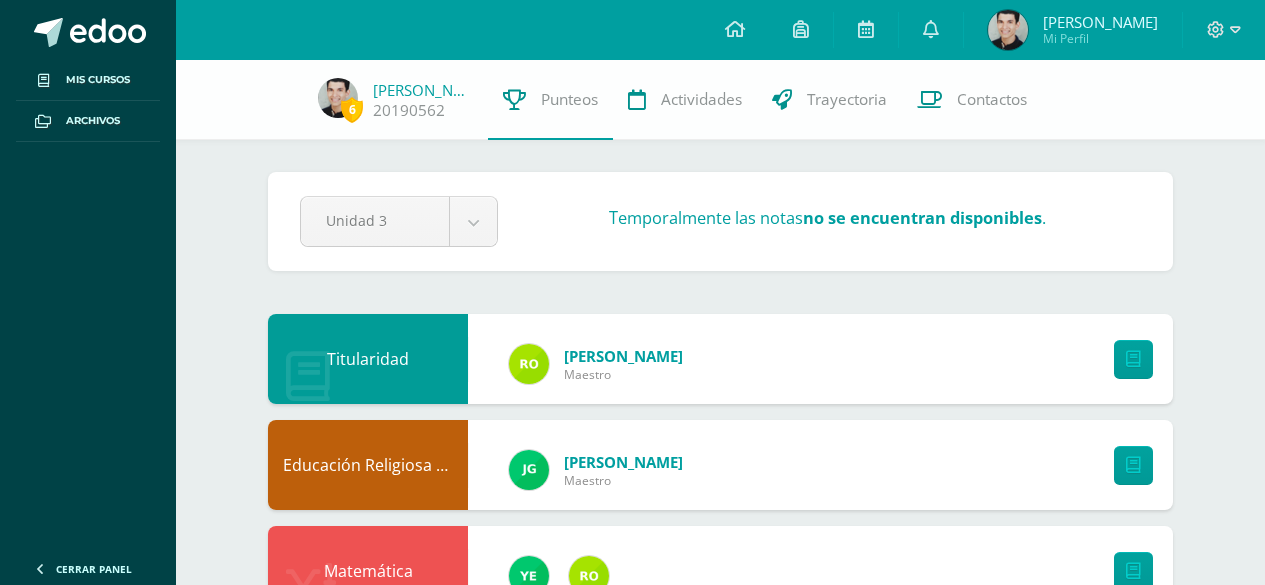scroll, scrollTop: 0, scrollLeft: 0, axis: both 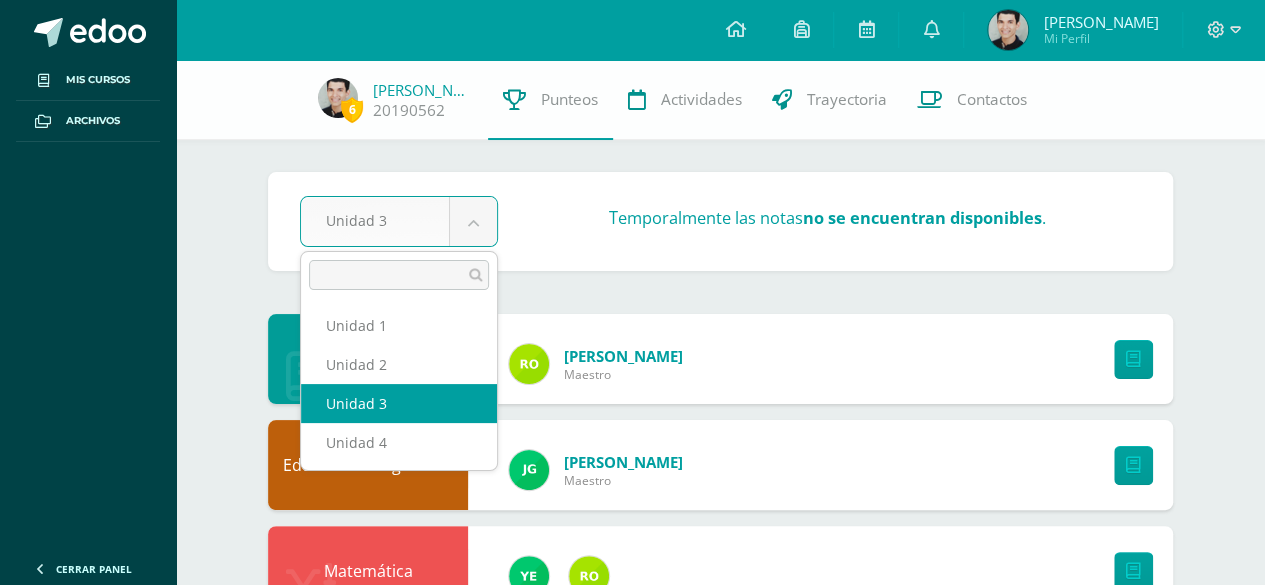 click on "Mis cursos Archivos Cerrar panel
Ciencias Naturales
Tercero
Básico
"A"
Ciencias Sociales, Formación Ciudadana e Interculturalidad
Tercero
Básico
"A"
Comunicación y Lenguaje, Idioma Español
Tercero
Básico
"A"
Comunicación y Lenguaje, Idioma Extranjero Inglés
Tercero
Básico
"A"
Cultura e Idioma Maya, Garífuna o Xinca
Educación Artística (Artes Visuales)
Avisos" at bounding box center [632, 964] 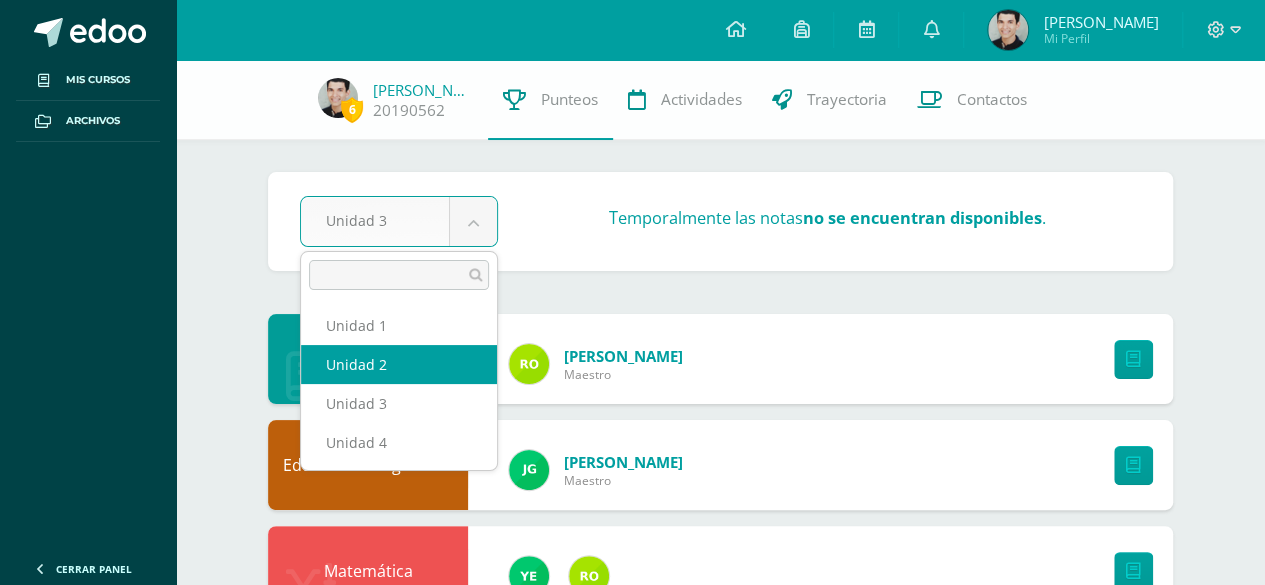 select on "Unidad 2" 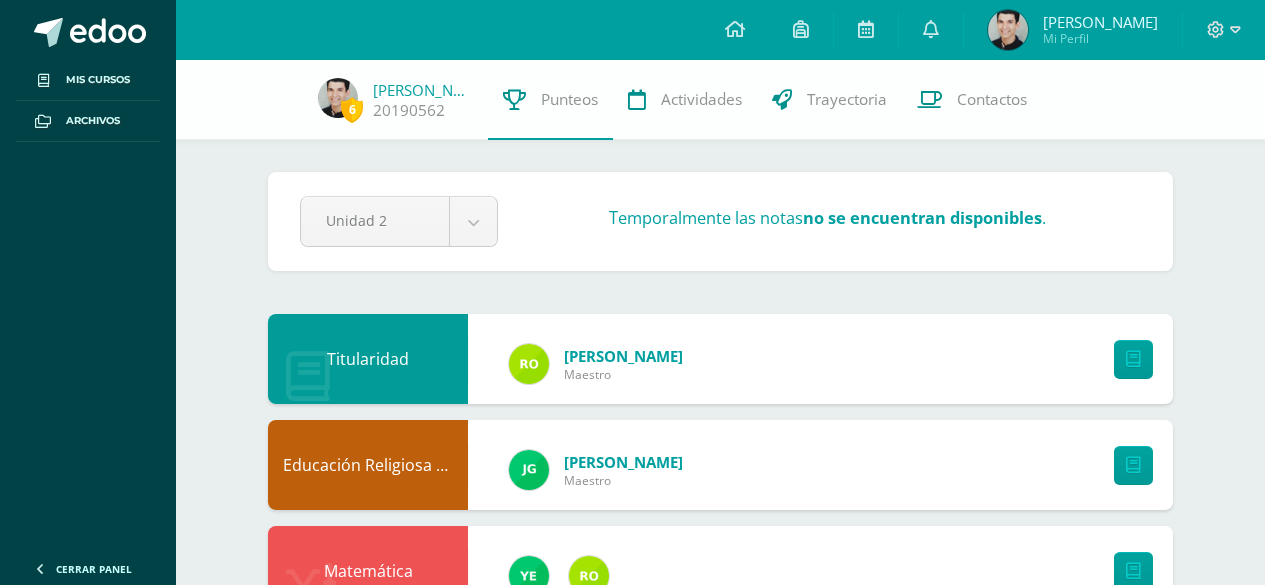 scroll, scrollTop: 0, scrollLeft: 0, axis: both 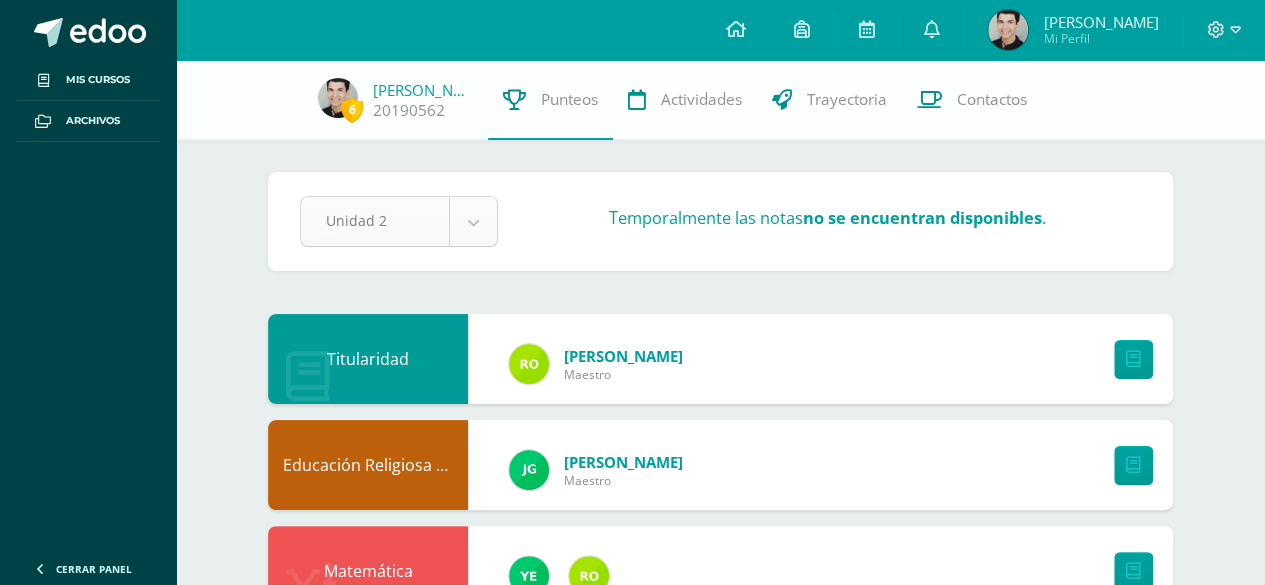click on "Mis cursos Archivos Cerrar panel
Ciencias Naturales
Tercero
Básico
"A"
Ciencias Sociales, Formación Ciudadana e Interculturalidad
Tercero
Básico
"A"
Comunicación y Lenguaje, Idioma Español
Tercero
Básico
"A"
Comunicación y Lenguaje, Idioma Extranjero Inglés
Tercero
Básico
"A"
Cultura e Idioma Maya, Garífuna o Xinca
Educación Artística (Artes Visuales)
Avisos" at bounding box center [632, 964] 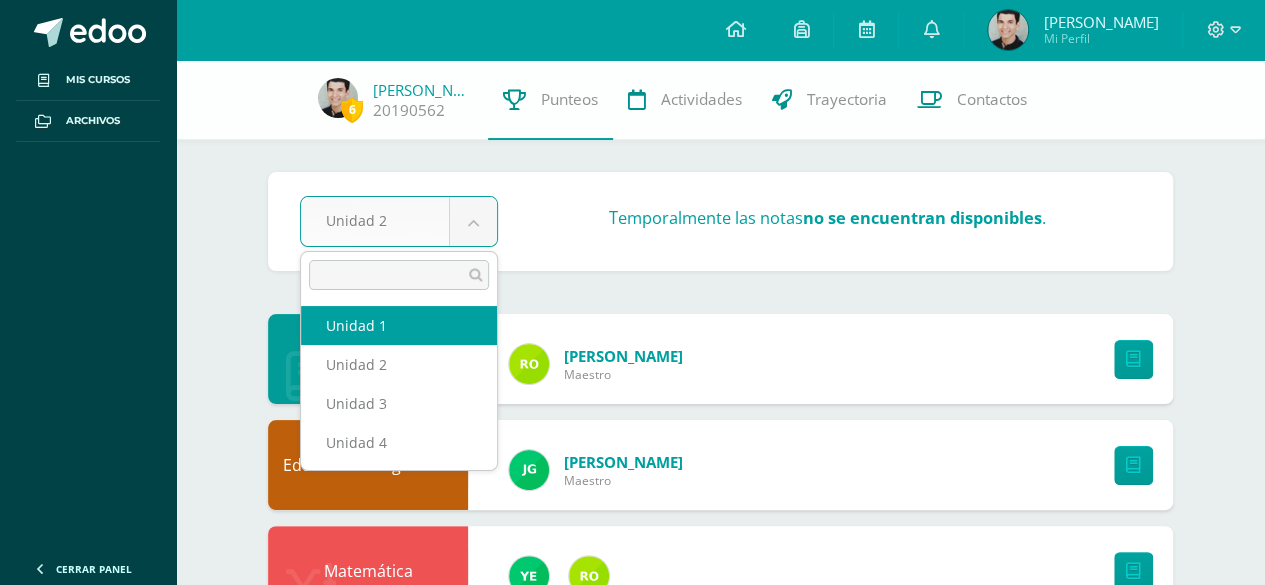 select on "Unidad 1" 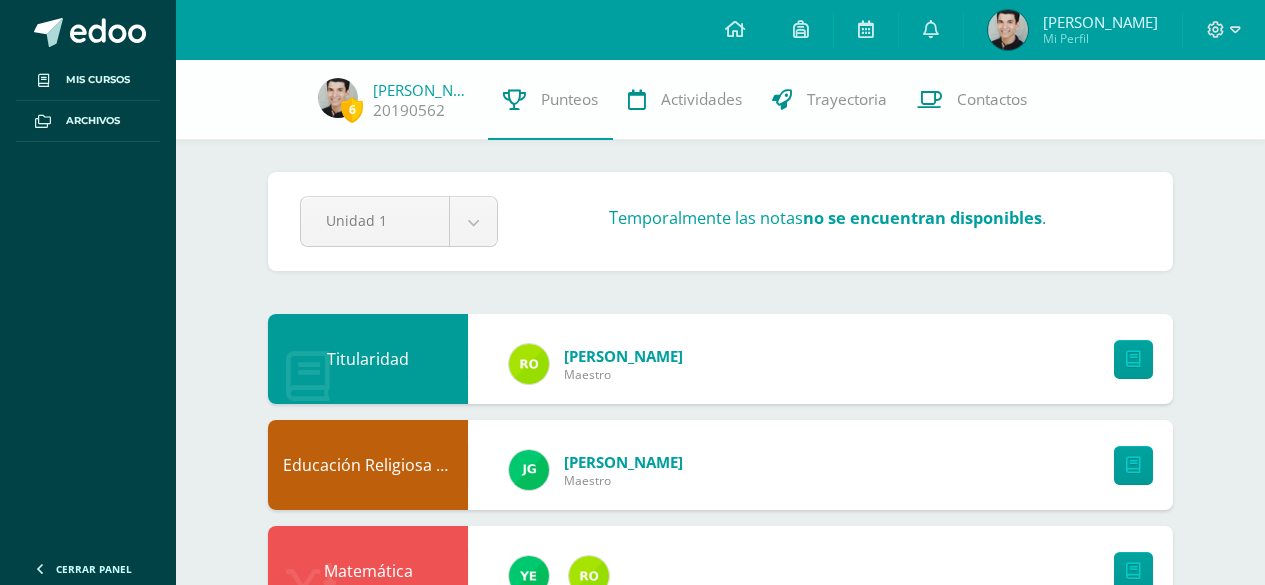 scroll, scrollTop: 0, scrollLeft: 0, axis: both 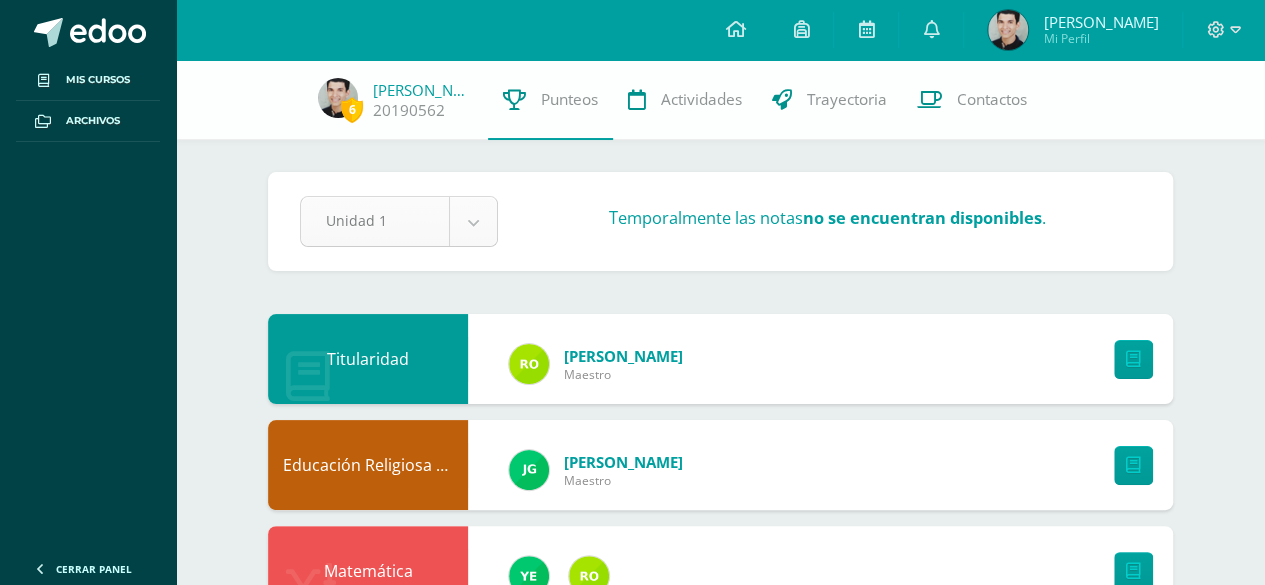 click on "Mis cursos Archivos Cerrar panel
Ciencias Naturales
Tercero
Básico
"A"
Ciencias Sociales, Formación Ciudadana e Interculturalidad
Tercero
Básico
"A"
Comunicación y Lenguaje, Idioma Español
Tercero
Básico
"A"
Comunicación y Lenguaje, Idioma Extranjero Inglés
Tercero
Básico
"A"
Cultura e Idioma Maya, Garífuna o Xinca
Educación Artística (Artes Visuales)
Avisos" at bounding box center (632, 964) 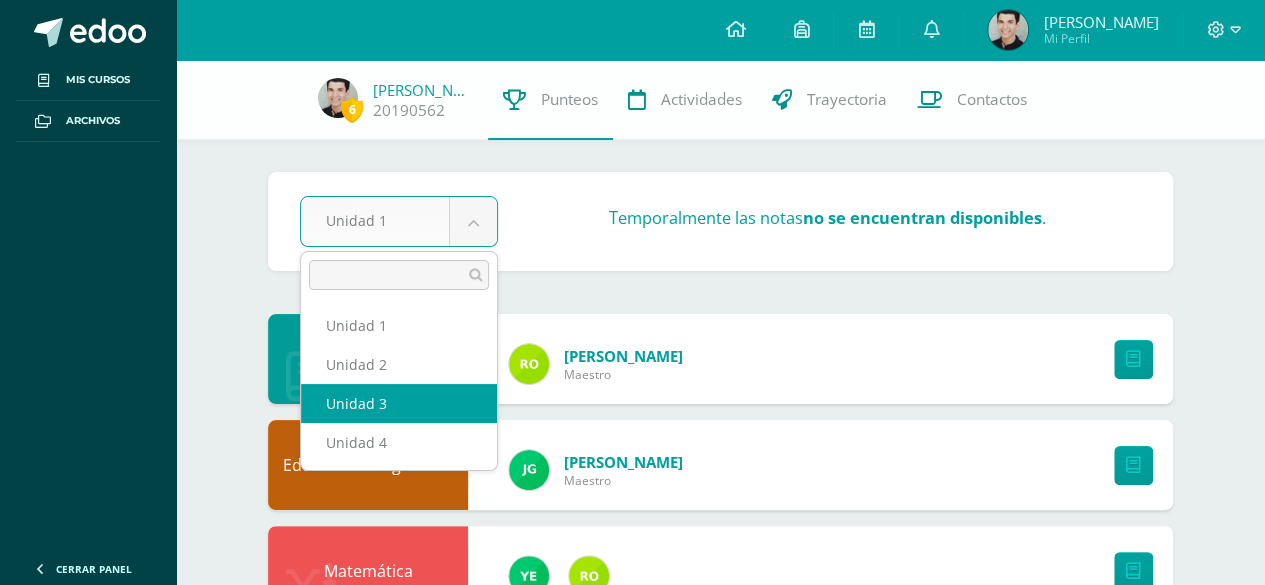 select on "Unidad 3" 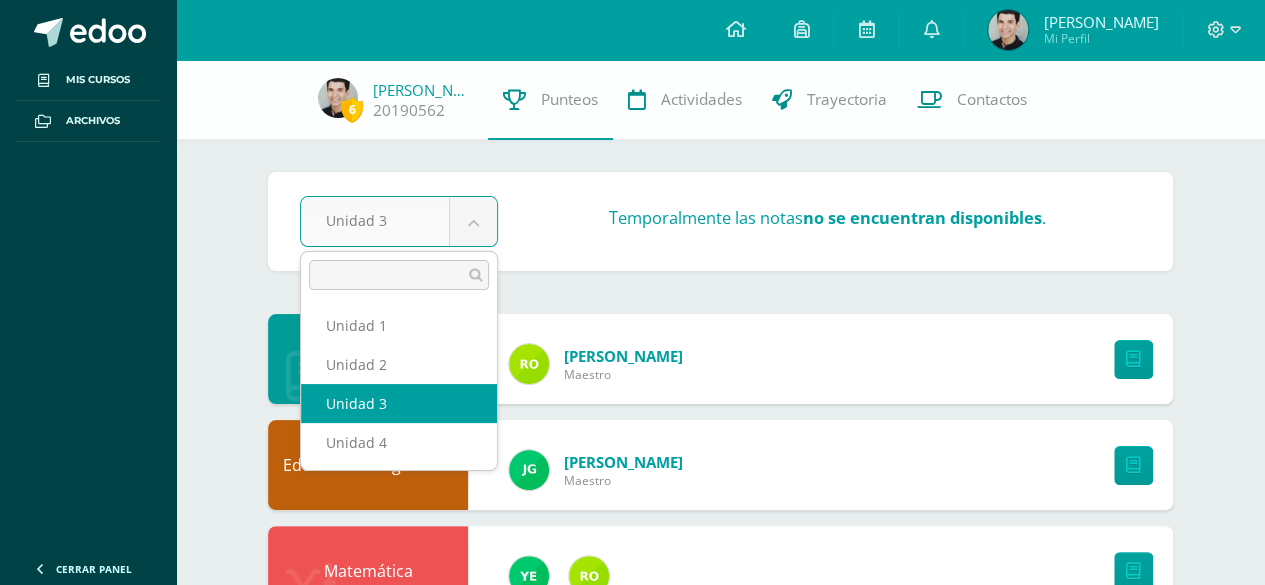 click on "Mis cursos Archivos Cerrar panel
Ciencias Naturales
Tercero
Básico
"A"
Ciencias Sociales, Formación Ciudadana e Interculturalidad
Tercero
Básico
"A"
Comunicación y Lenguaje, Idioma Español
Tercero
Básico
"A"
Comunicación y Lenguaje, Idioma Extranjero Inglés
Tercero
Básico
"A"
Cultura e Idioma Maya, Garífuna o Xinca
Educación Artística (Artes Visuales)
Avisos" at bounding box center (632, 964) 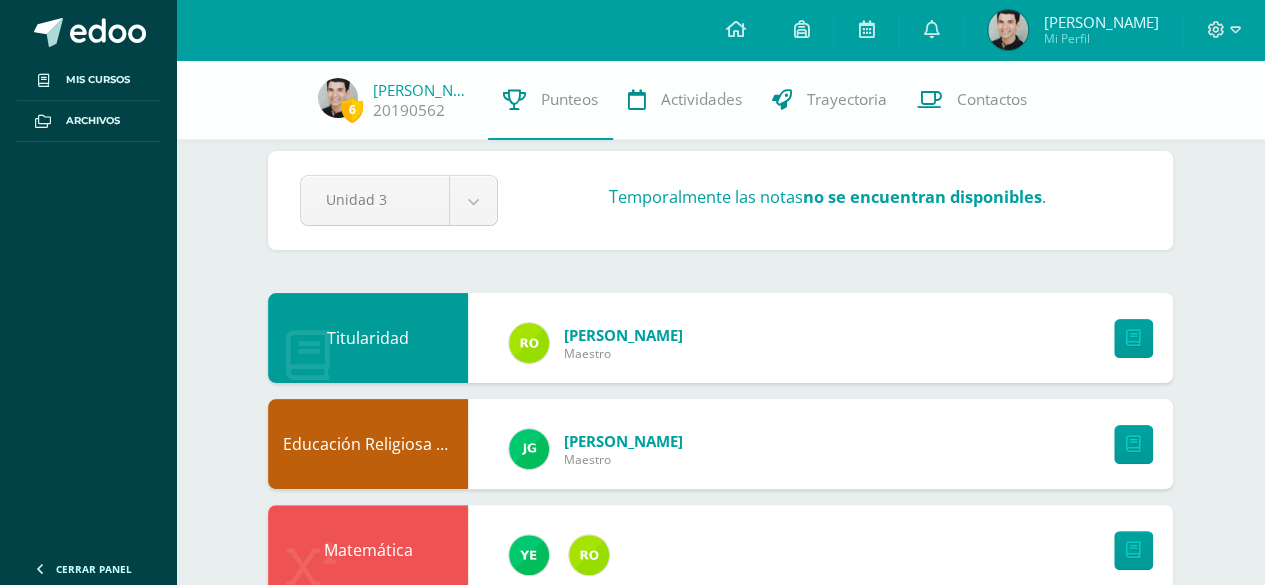 scroll, scrollTop: 0, scrollLeft: 0, axis: both 